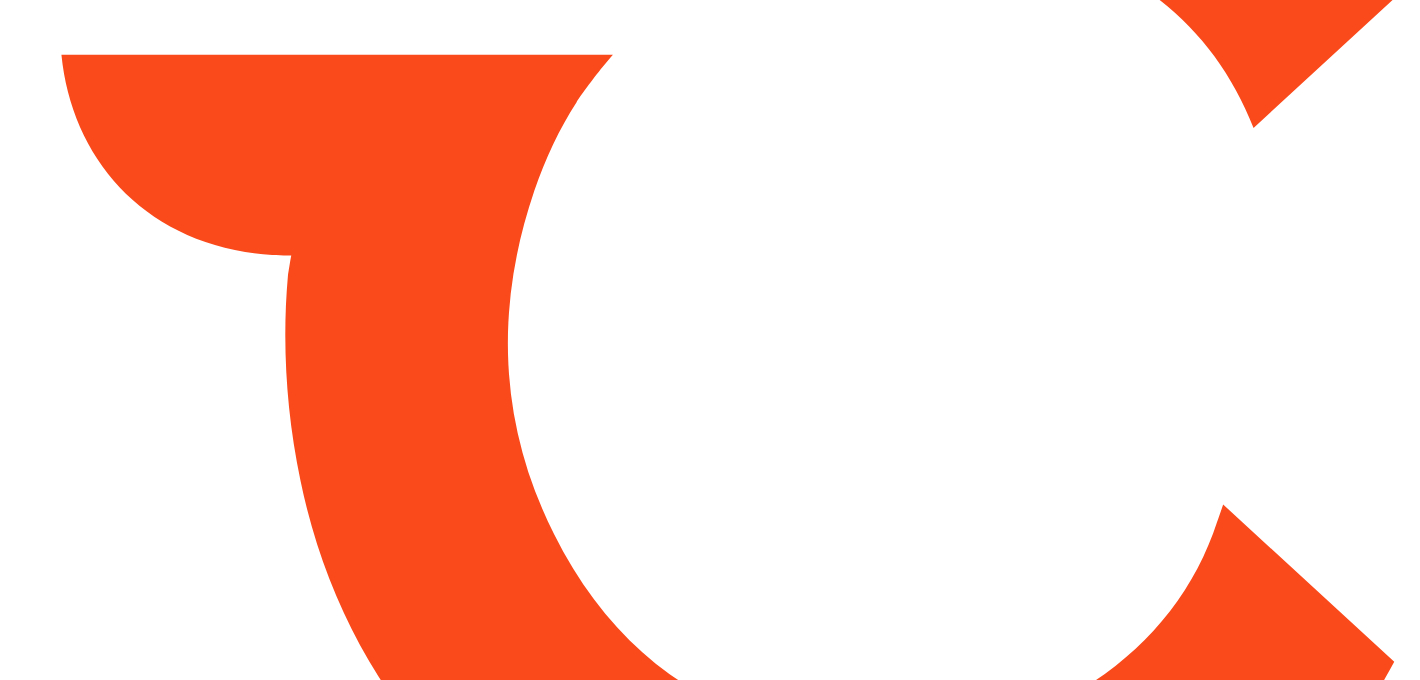 scroll, scrollTop: 0, scrollLeft: 0, axis: both 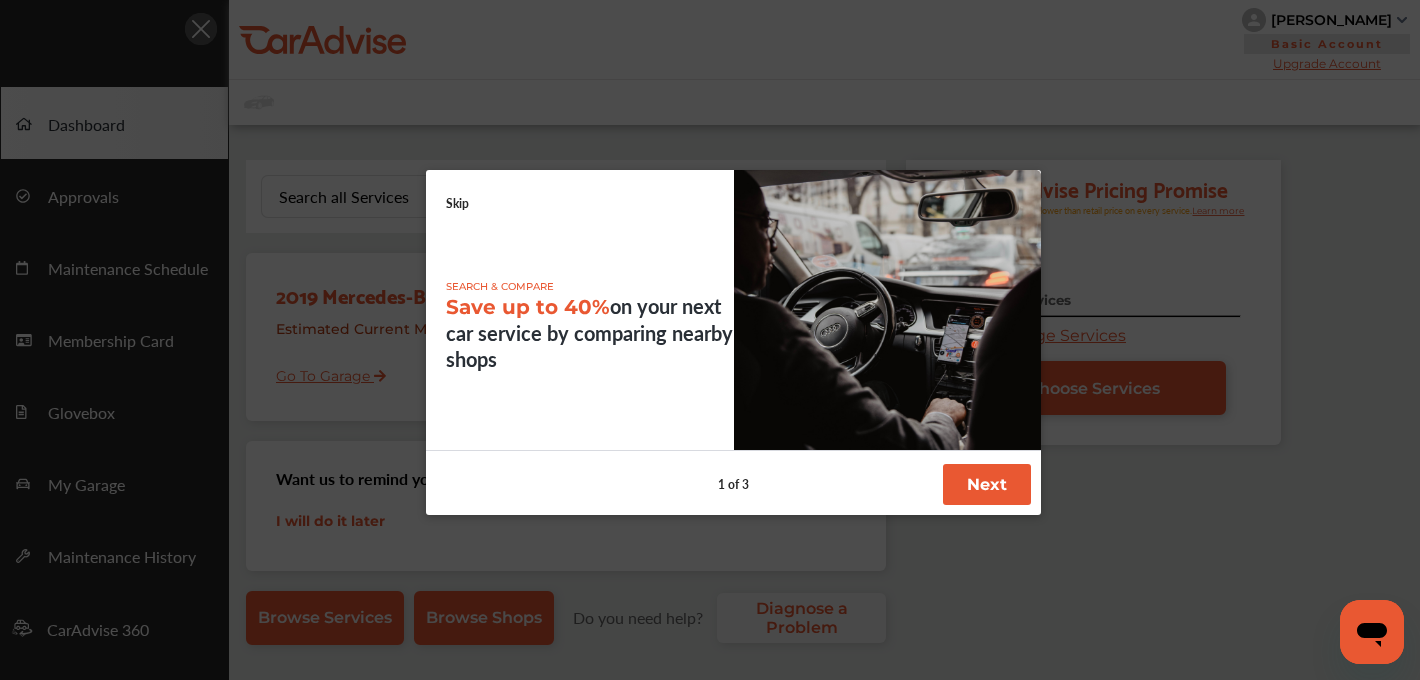 click on "Skip" at bounding box center (457, 203) 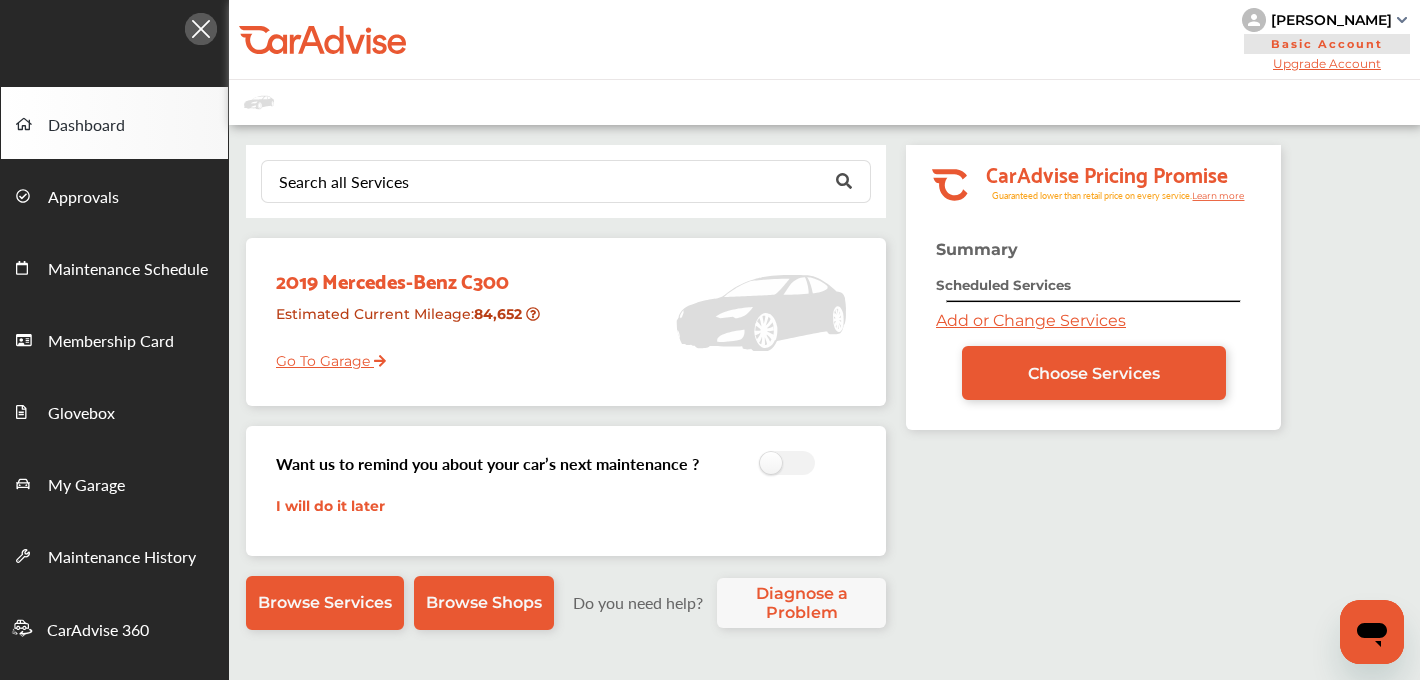 click on "Add or Change Services" at bounding box center [1031, 320] 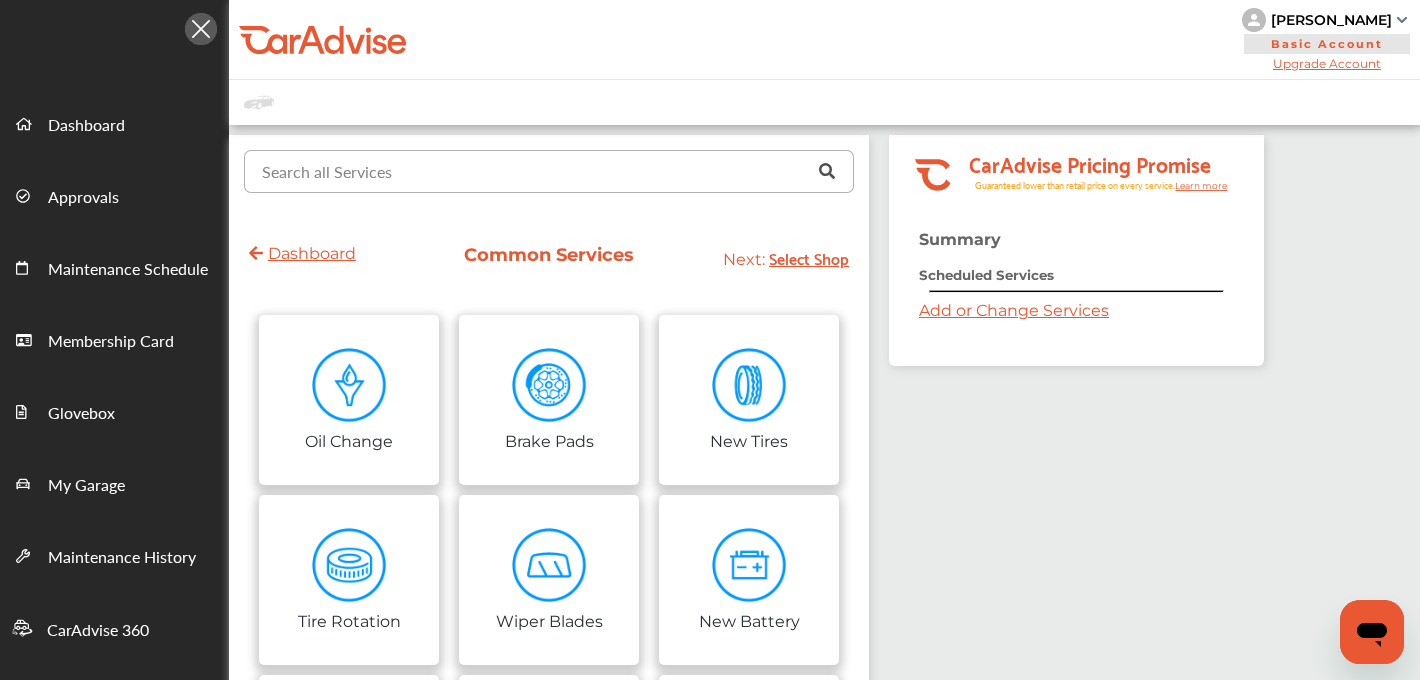 click at bounding box center (544, 170) 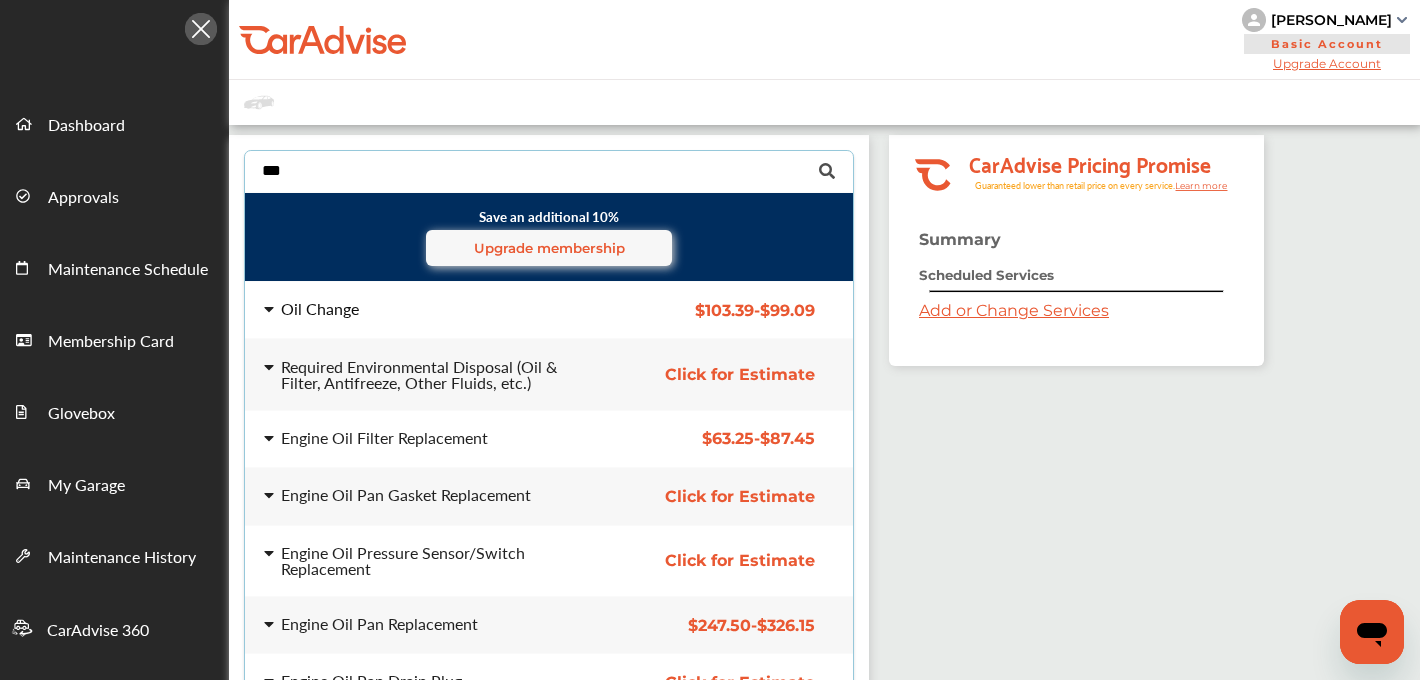 type on "***" 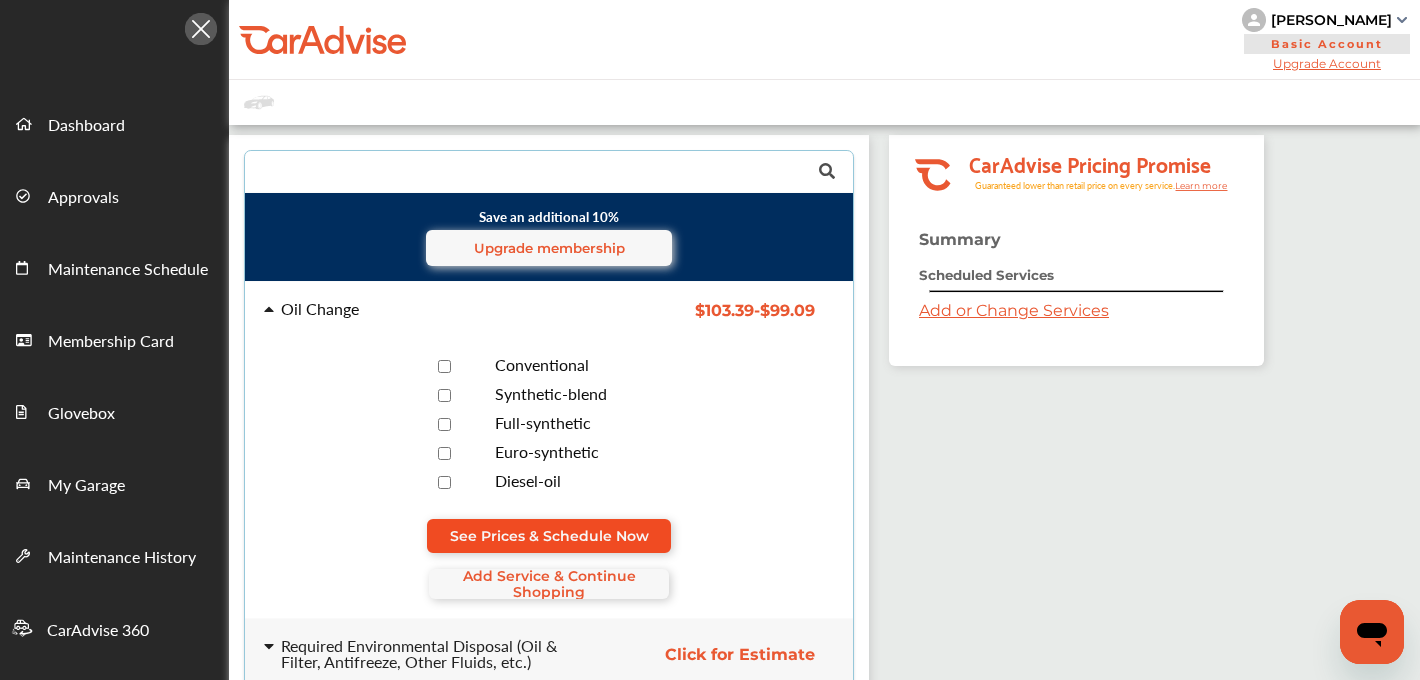 click on "See Prices & Schedule Now" at bounding box center [549, 536] 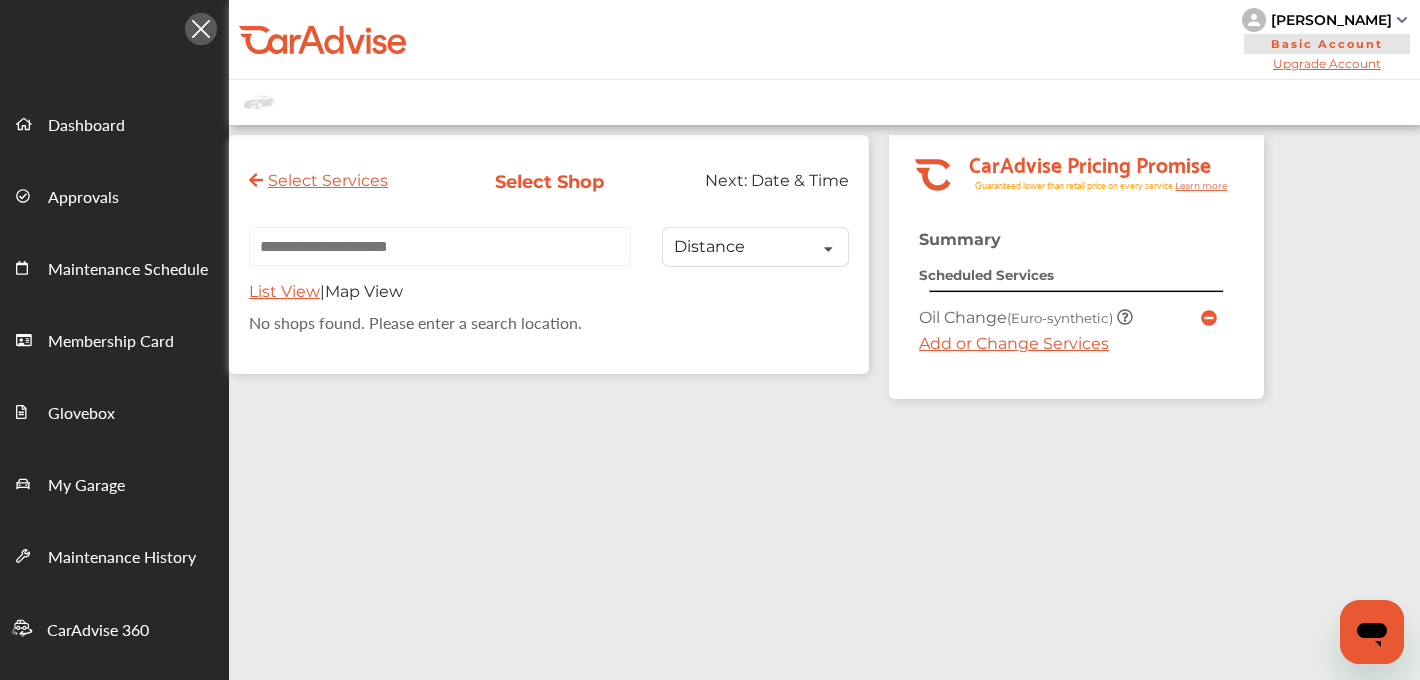 click at bounding box center (440, 246) 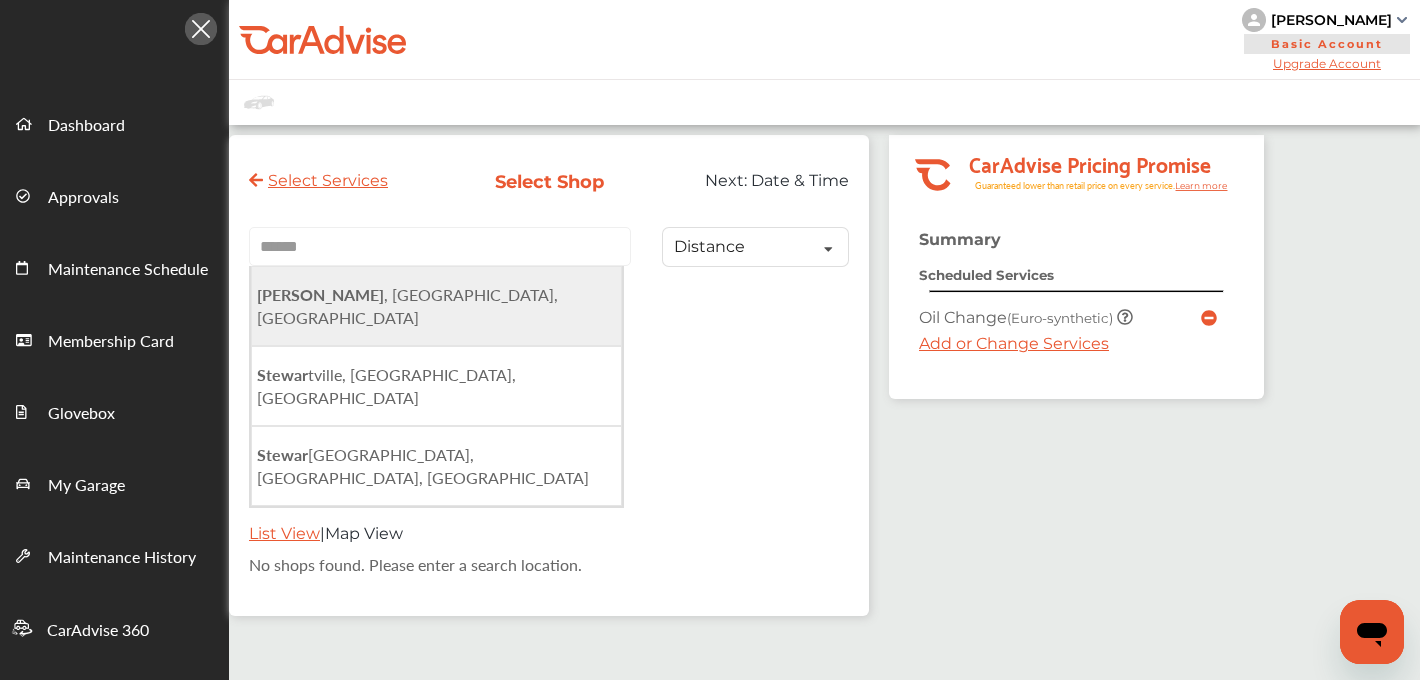 click on "[PERSON_NAME] , [GEOGRAPHIC_DATA], [GEOGRAPHIC_DATA]" at bounding box center (436, 306) 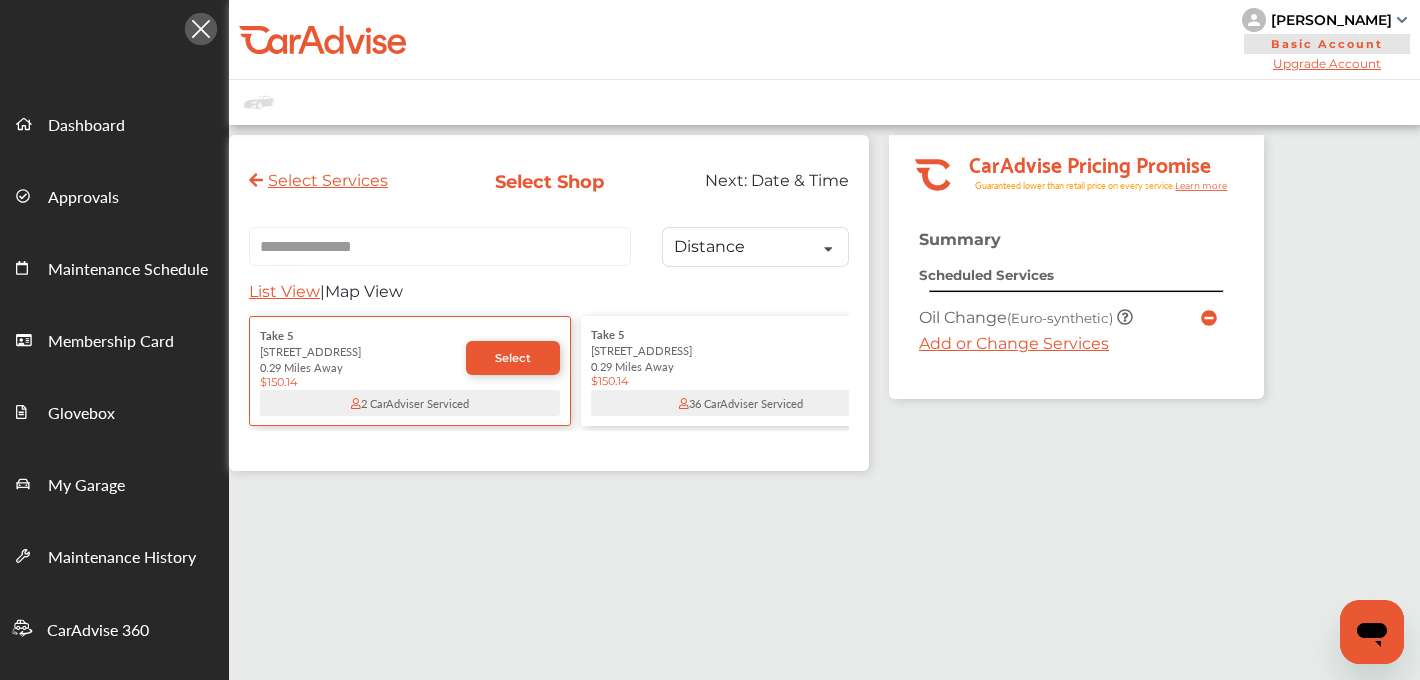 click on "List View" at bounding box center [284, 291] 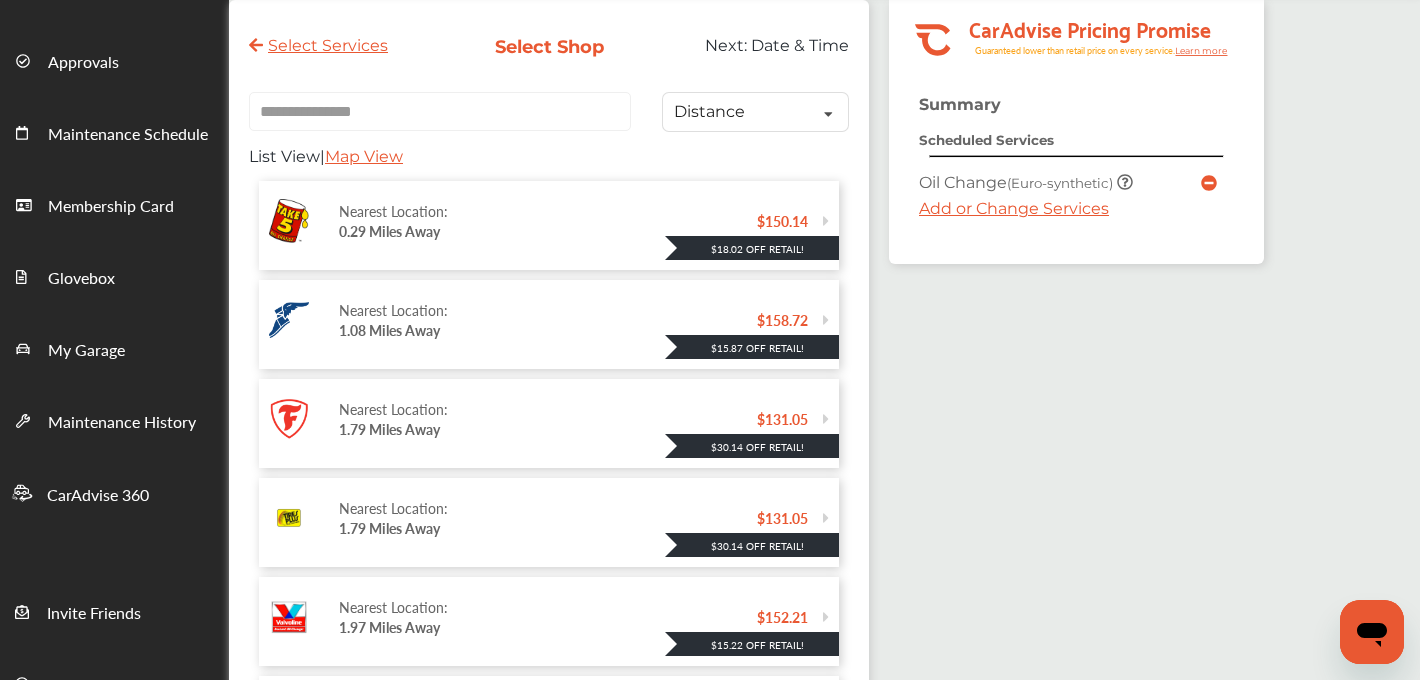 scroll, scrollTop: 134, scrollLeft: 0, axis: vertical 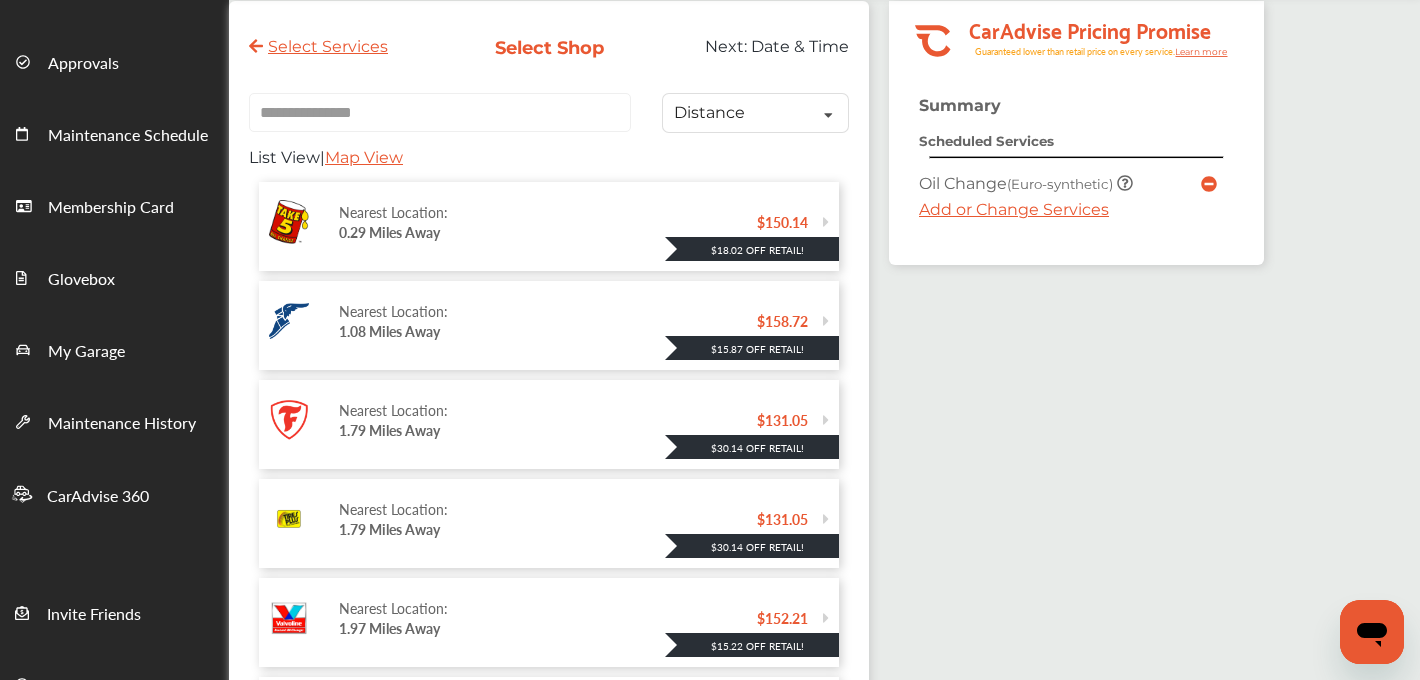 click on "Nearest Location: 1.08 Miles Away" at bounding box center [548, 321] 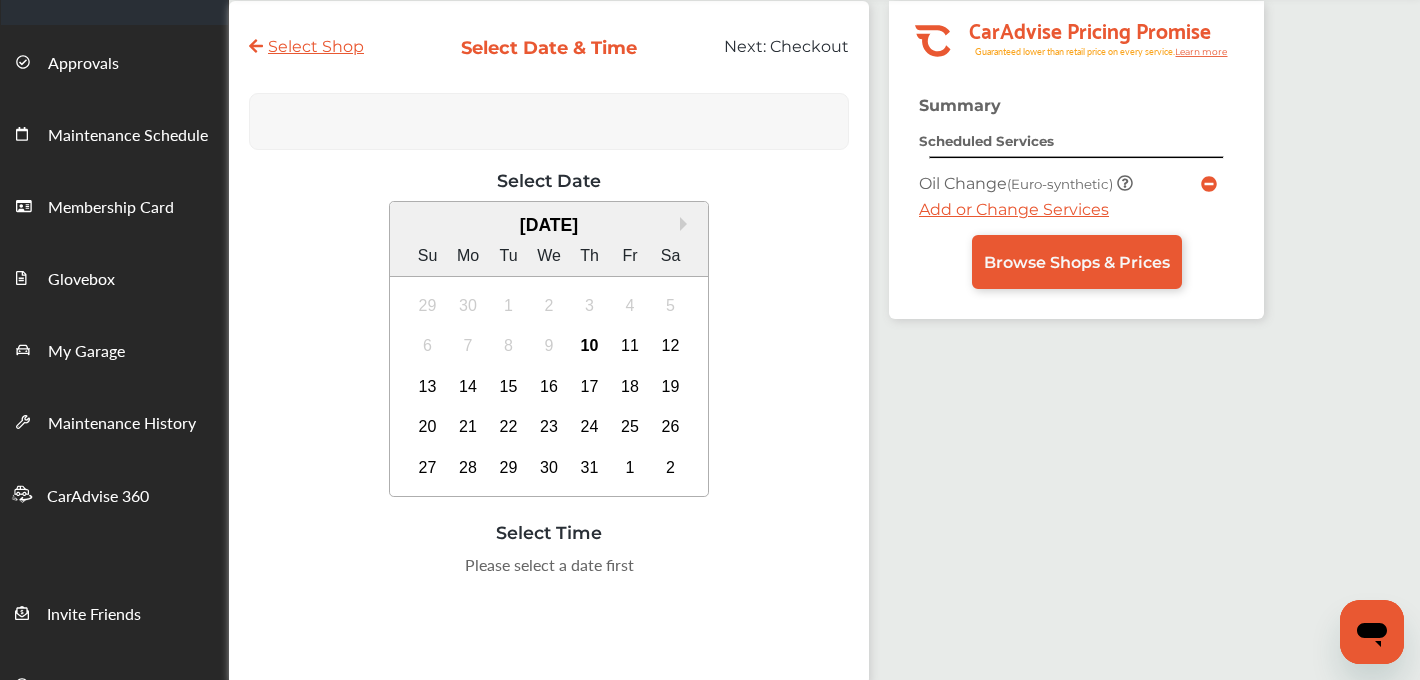 scroll, scrollTop: 0, scrollLeft: 0, axis: both 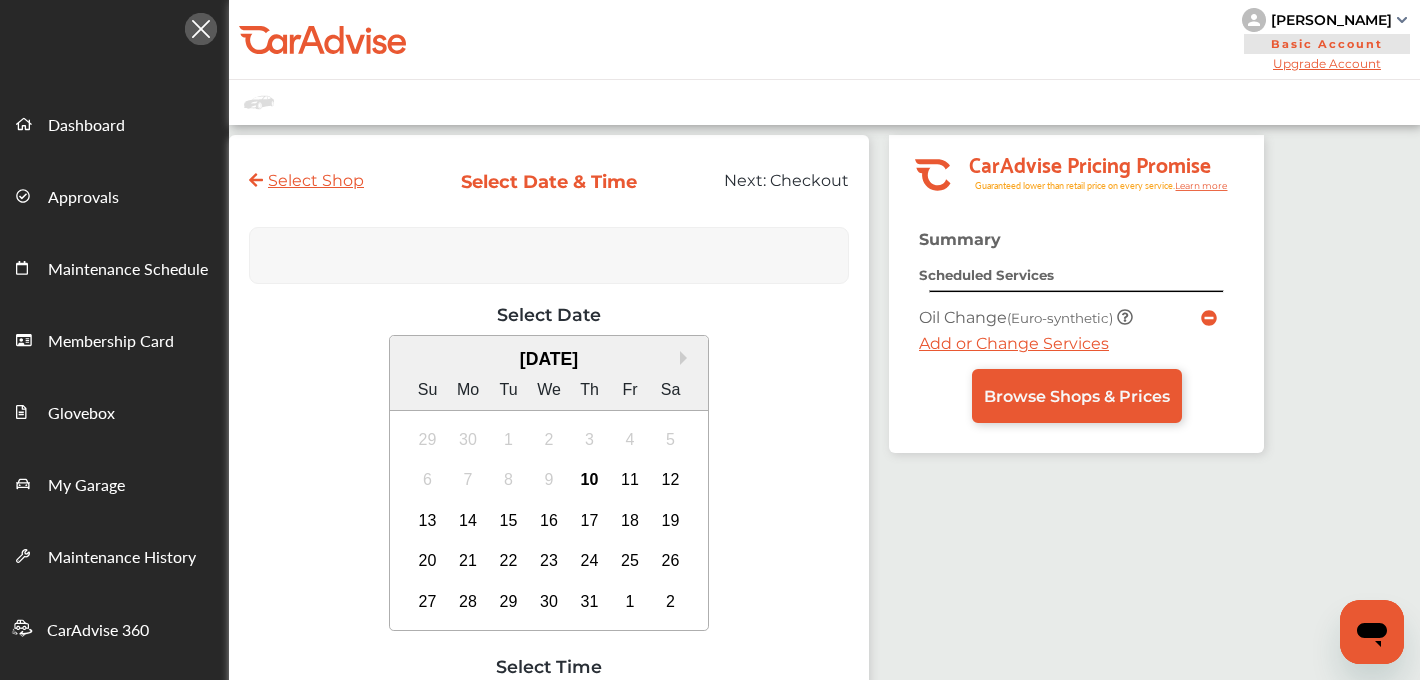 click on "Add or Change Services" at bounding box center [1014, 343] 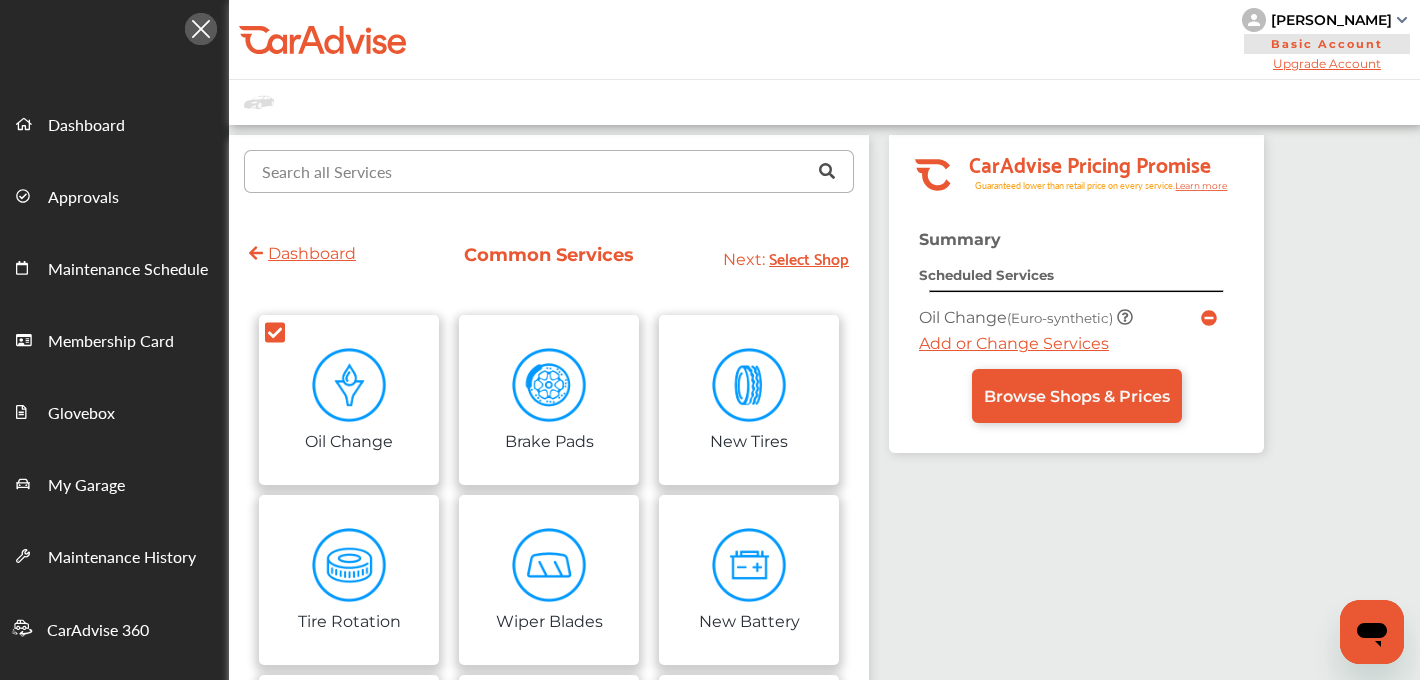 click at bounding box center [544, 170] 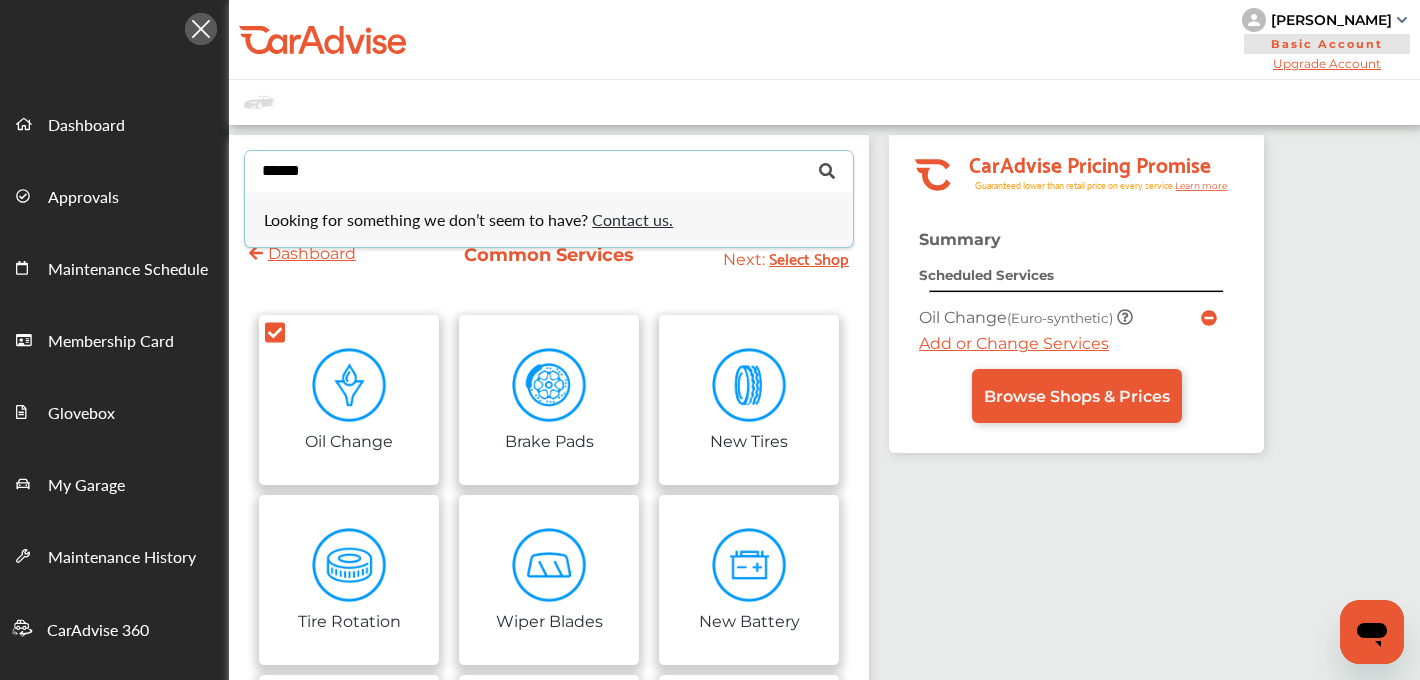 click on "******" at bounding box center [544, 170] 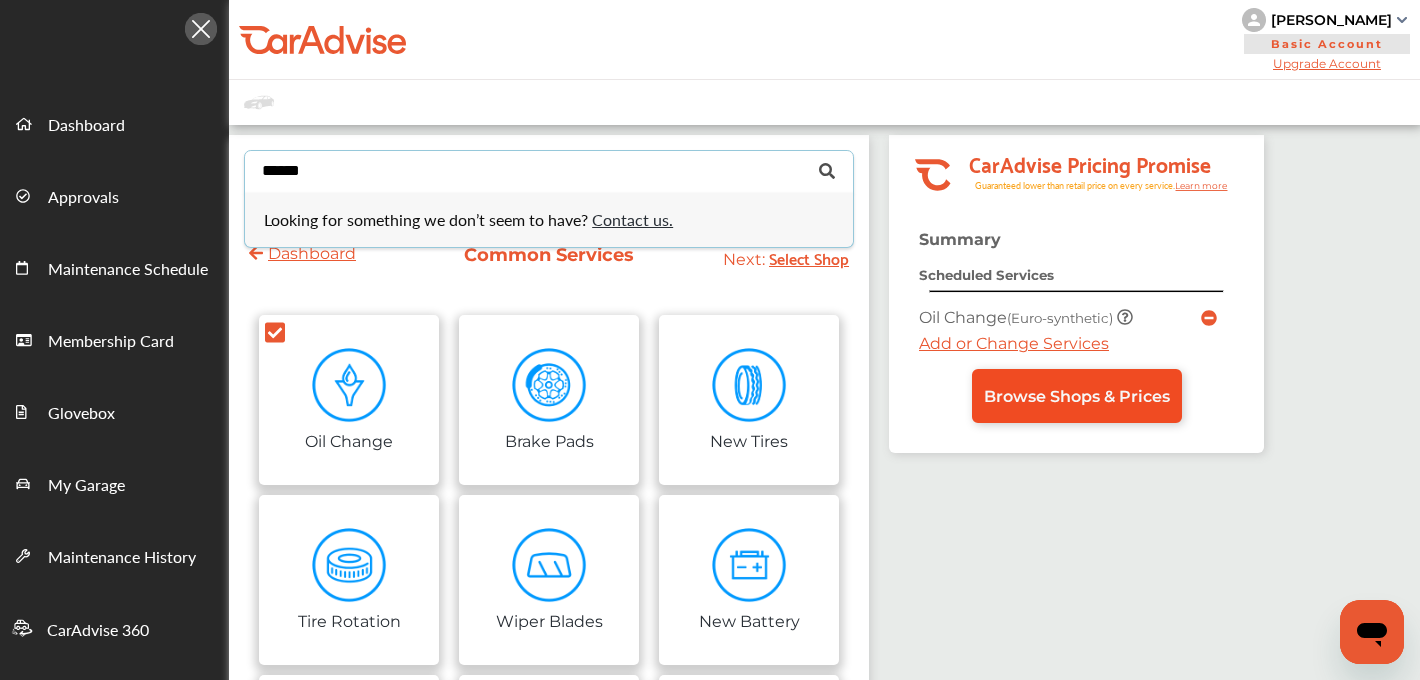type on "******" 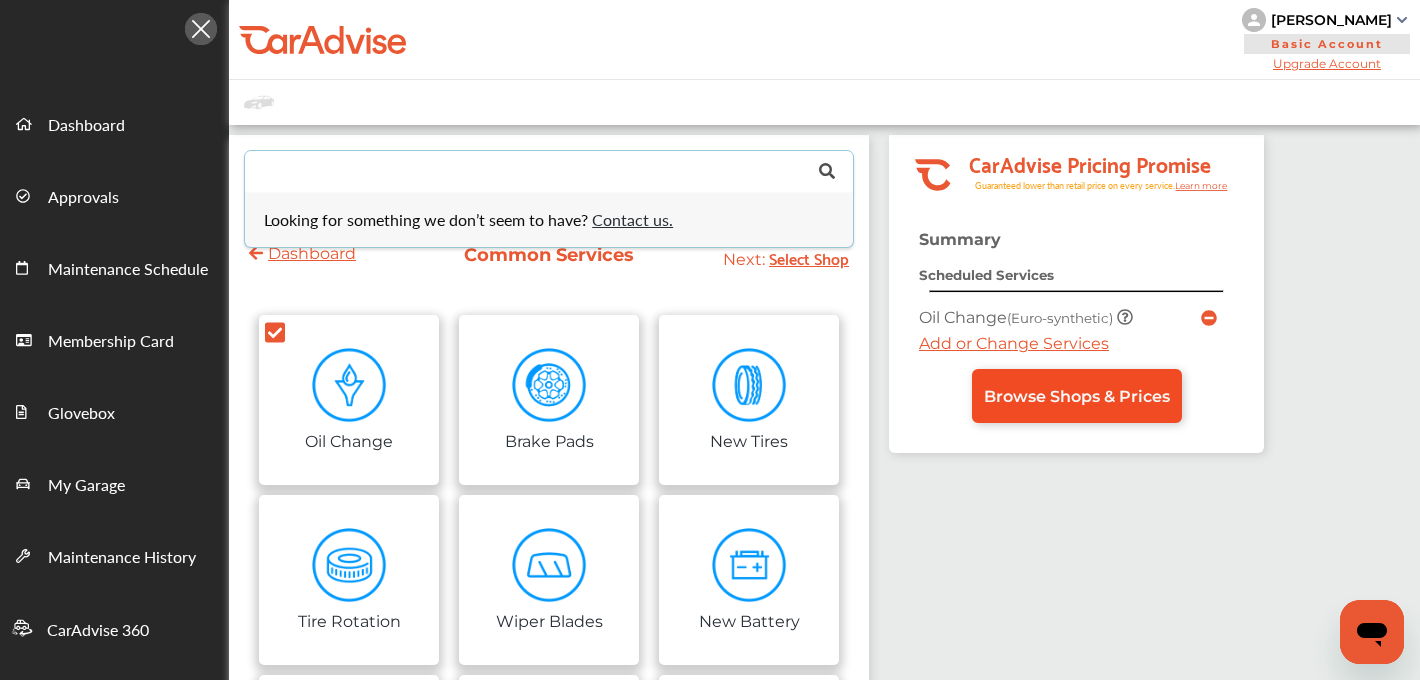 click on "Browse Shops & Prices" at bounding box center [1077, 396] 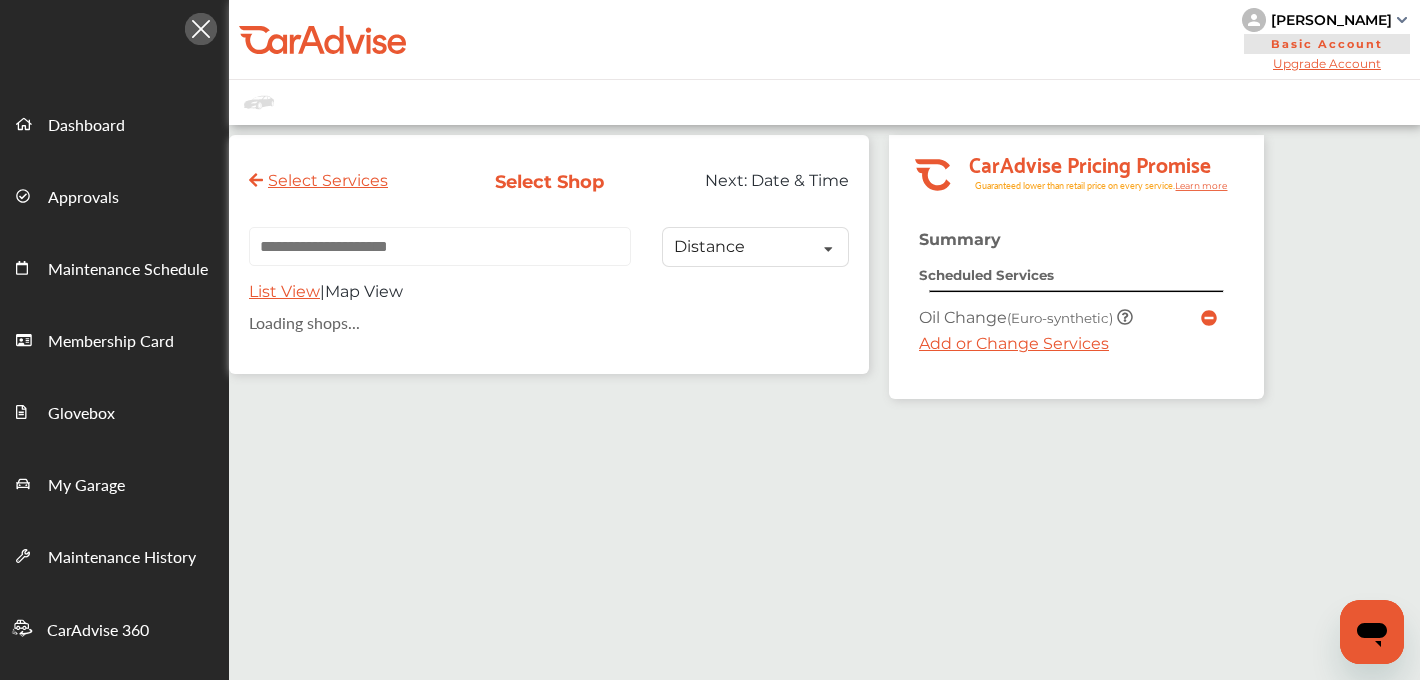 click at bounding box center [440, 246] 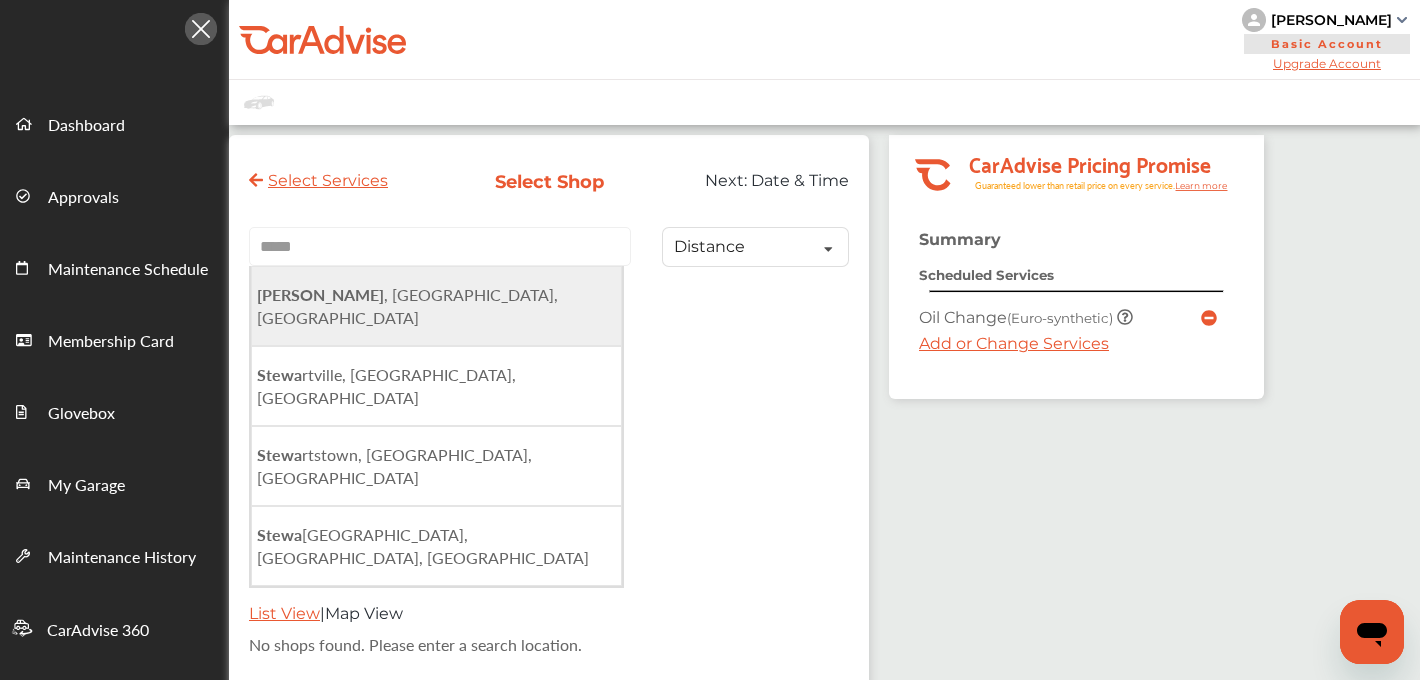click on "[PERSON_NAME]" 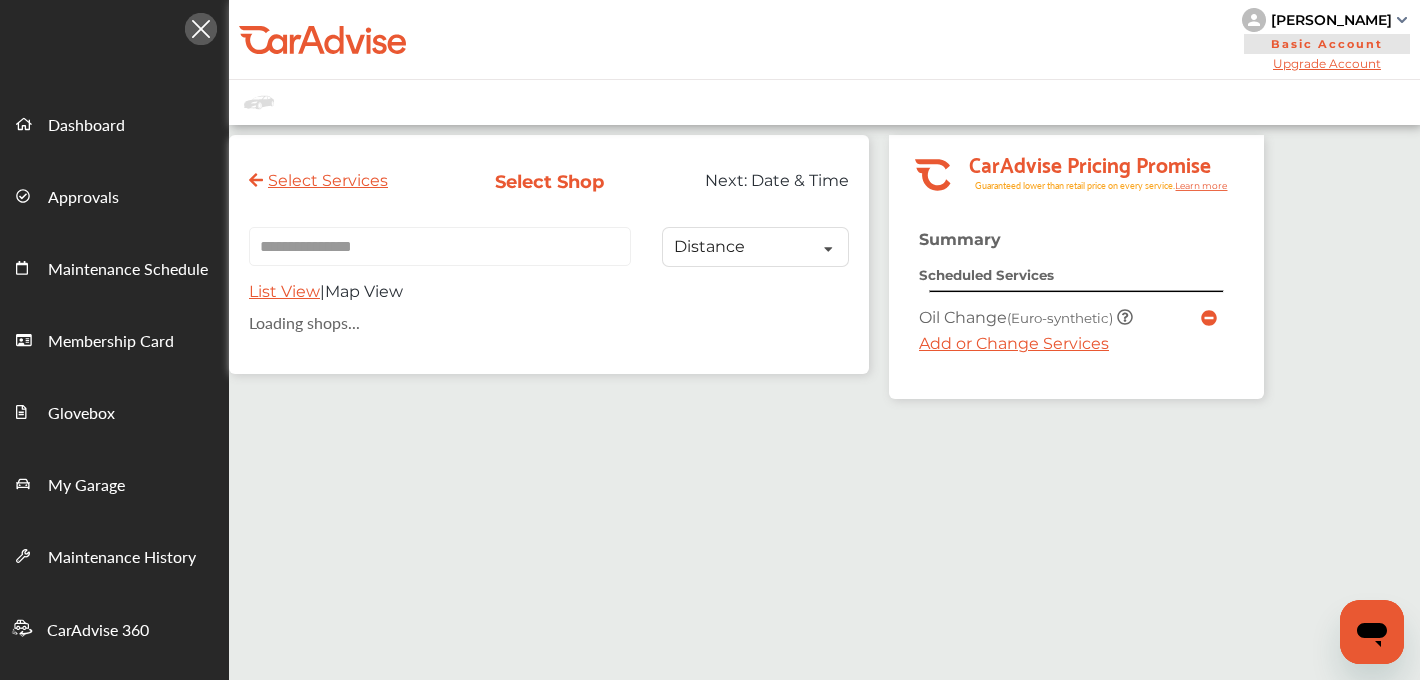 click on "List View" at bounding box center (284, 291) 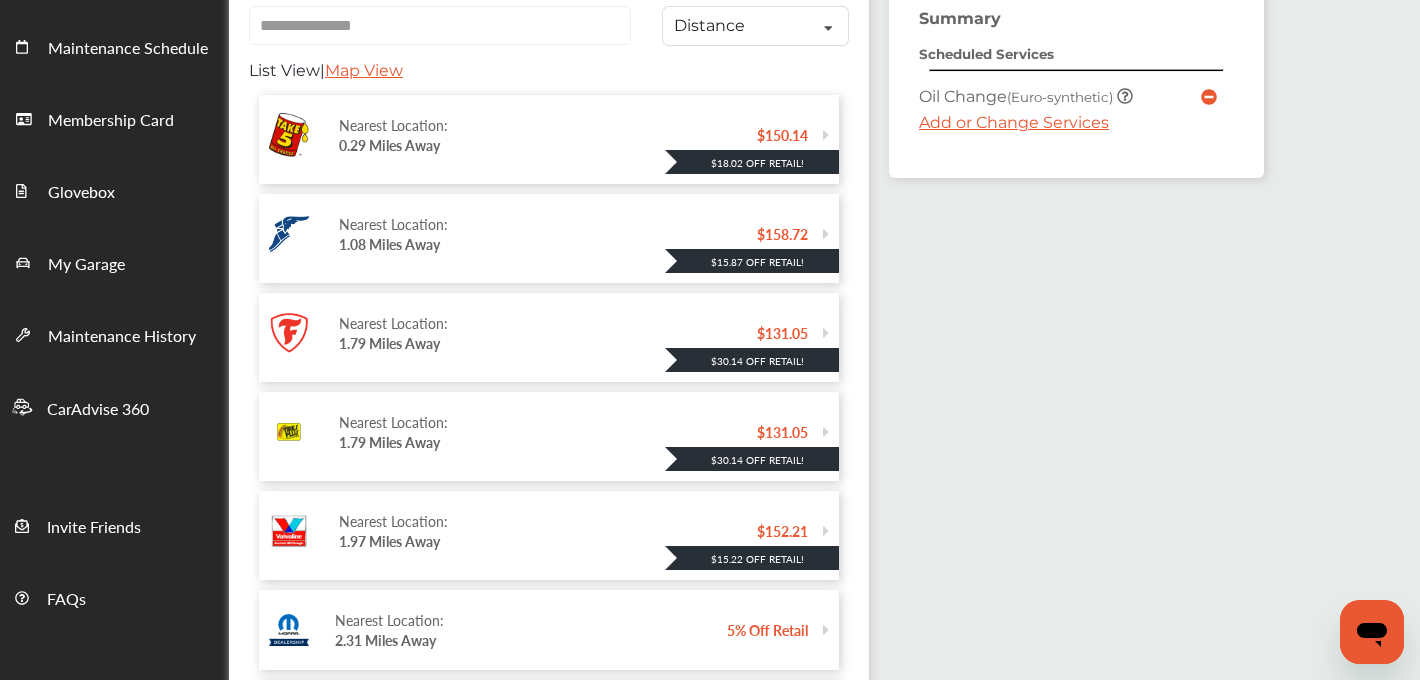 scroll, scrollTop: 222, scrollLeft: 0, axis: vertical 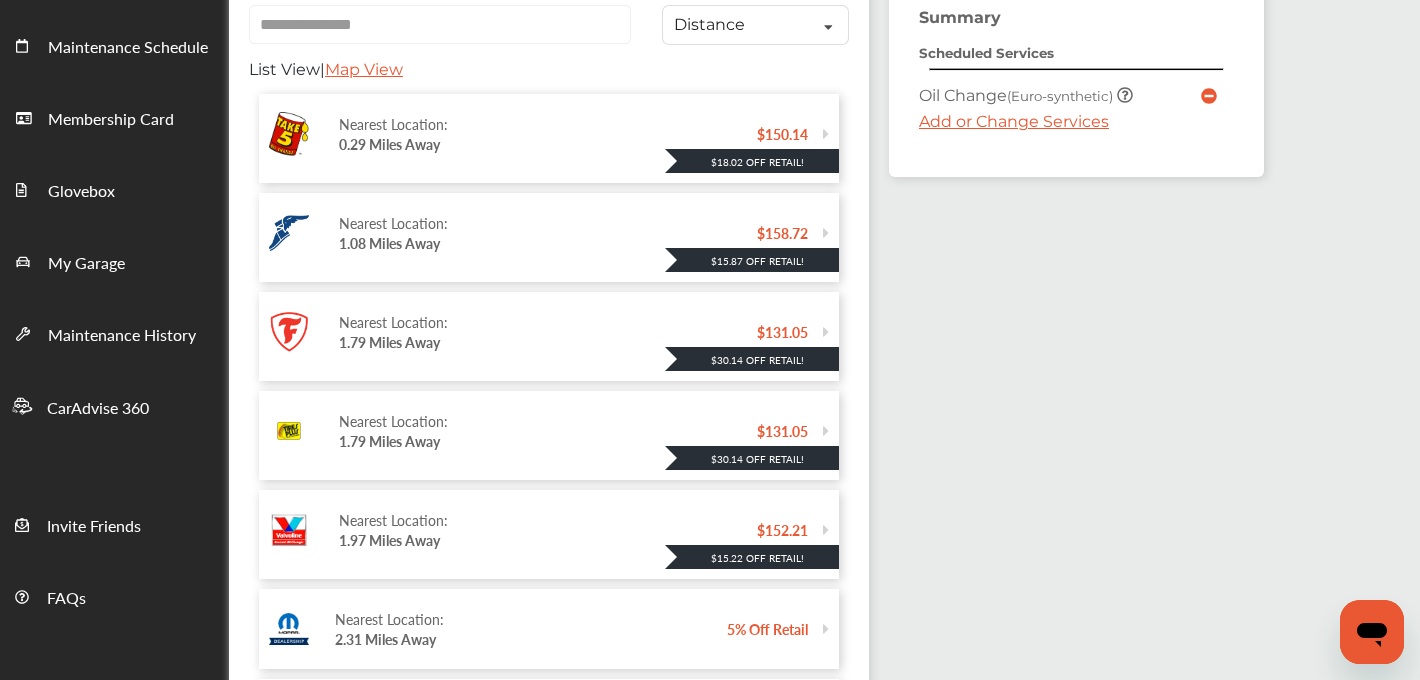 click on "Nearest Location: 1.08 Miles Away" at bounding box center (548, 233) 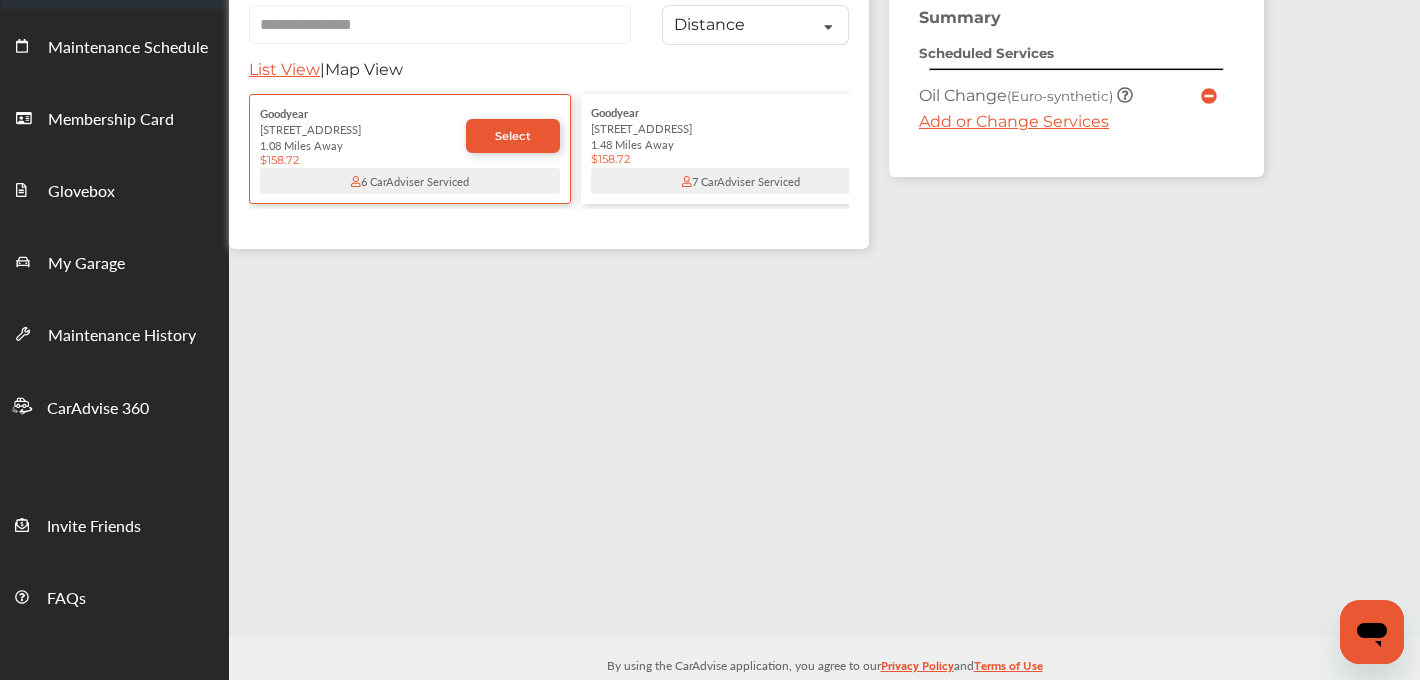 scroll, scrollTop: 0, scrollLeft: 0, axis: both 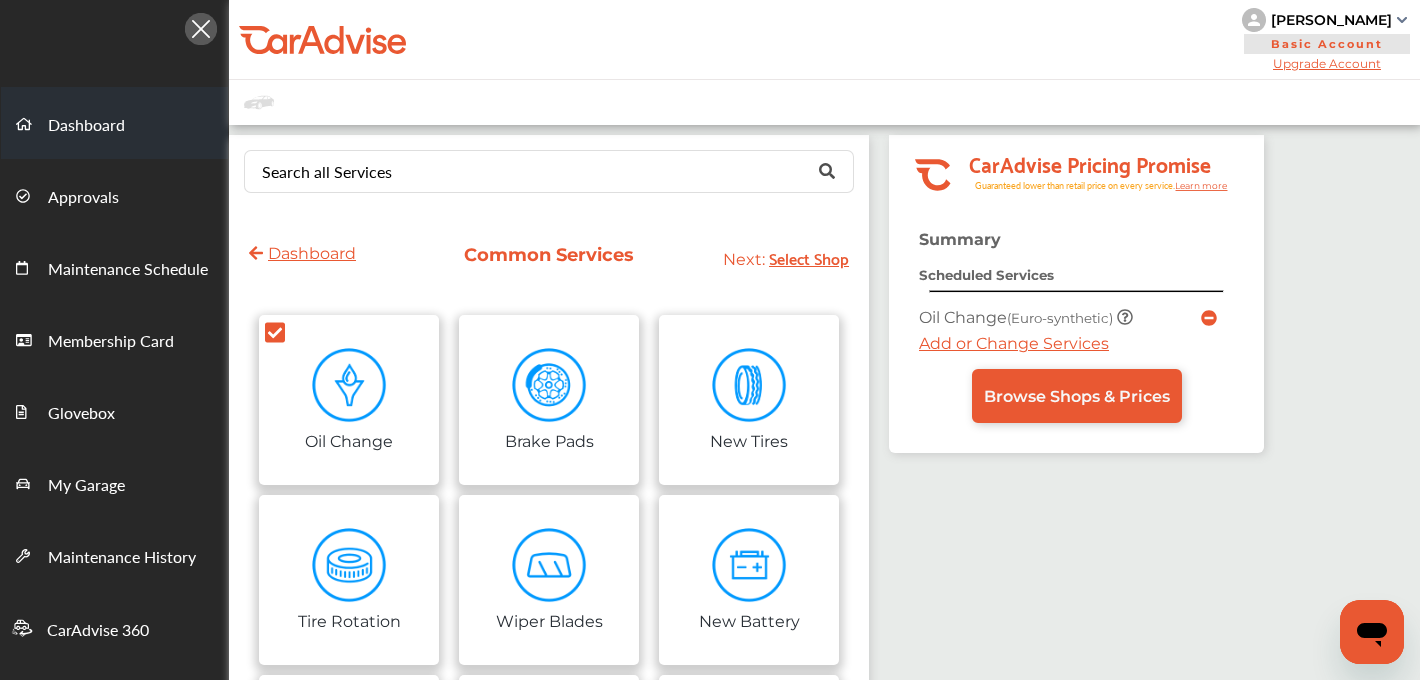 click on "Dashboard" at bounding box center [86, 126] 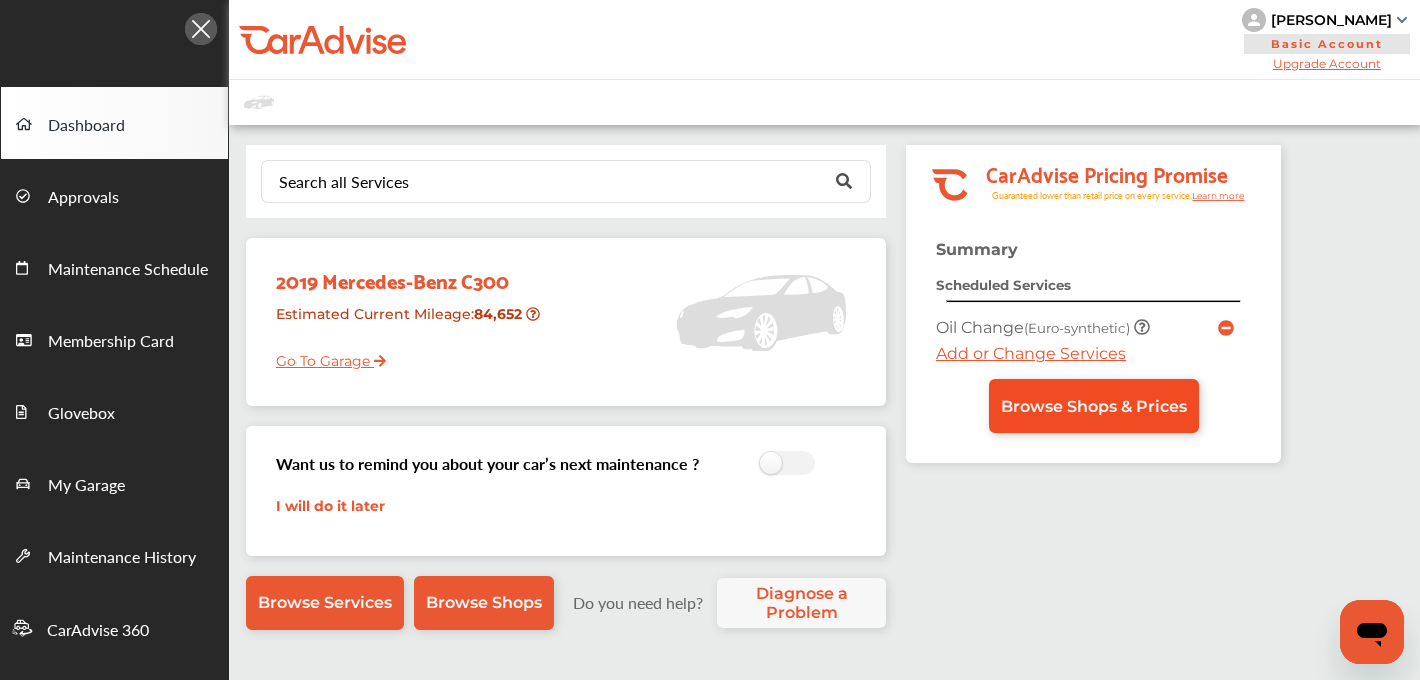 click on "Browse Shops & Prices" at bounding box center (1094, 406) 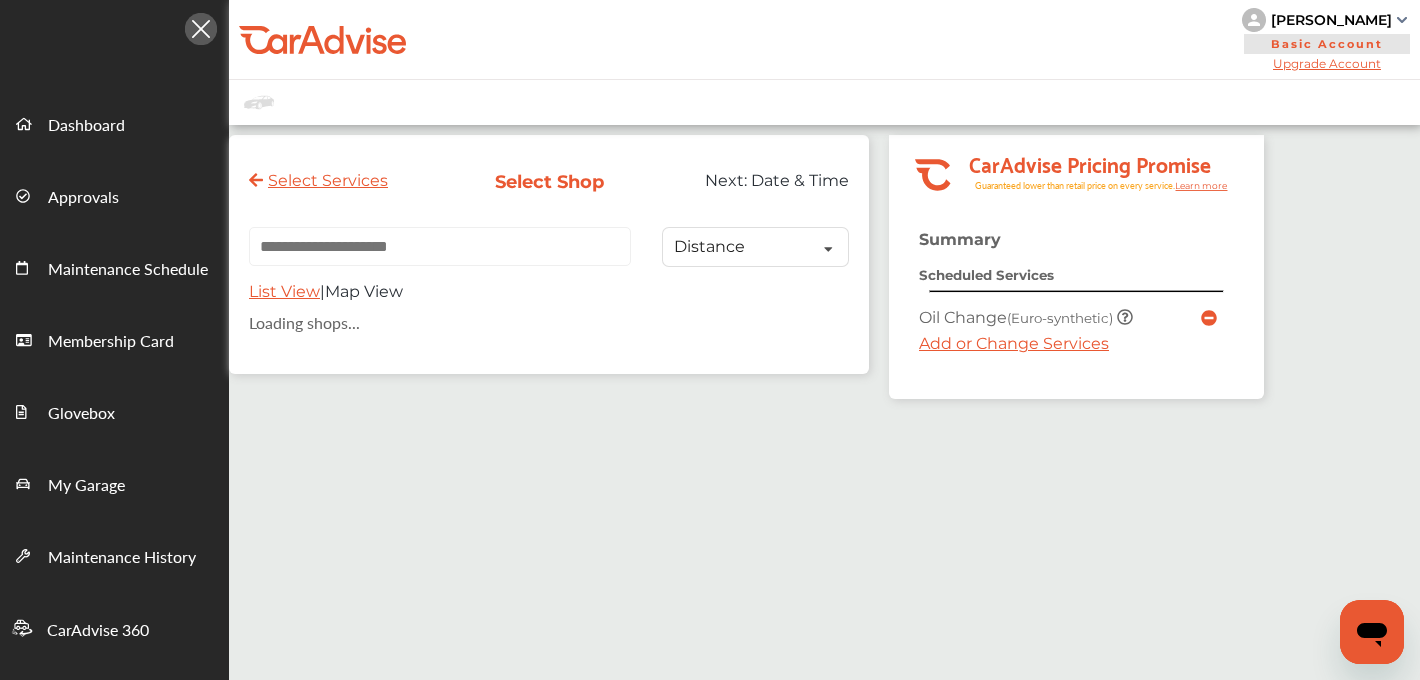 drag, startPoint x: 359, startPoint y: 261, endPoint x: 359, endPoint y: 237, distance: 24 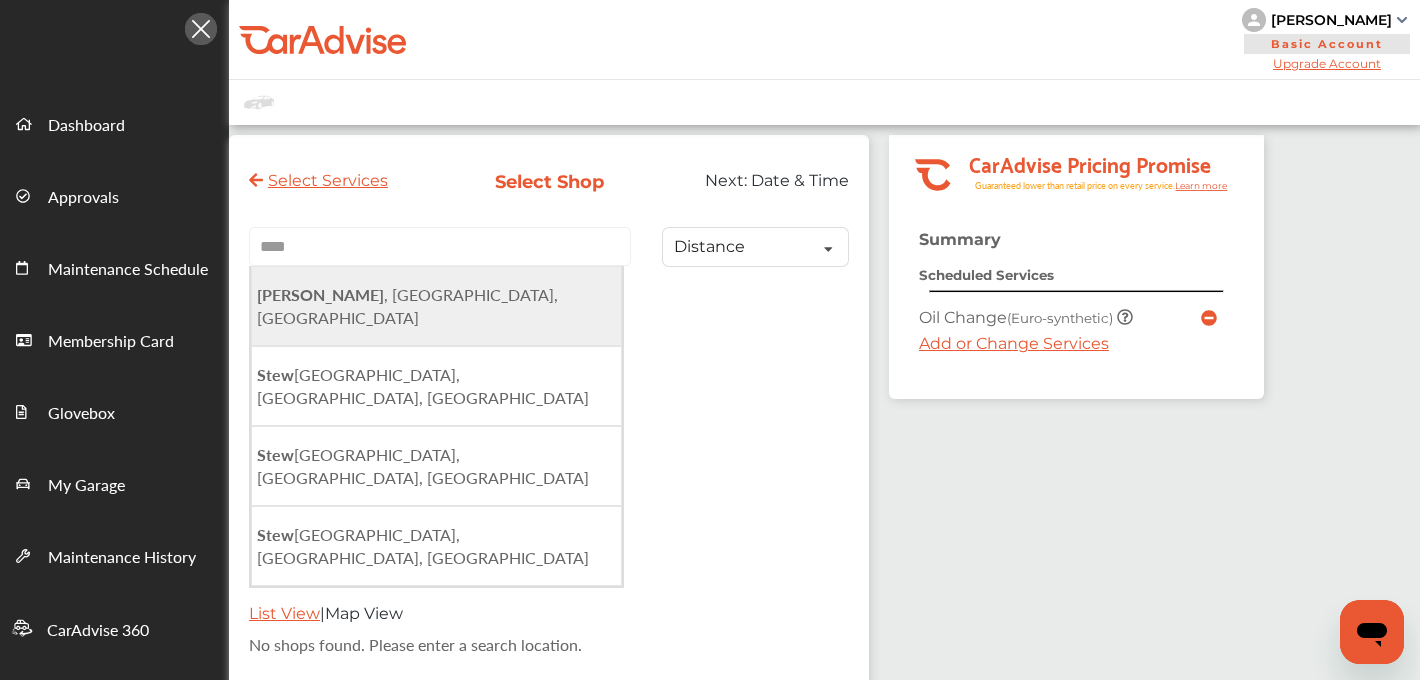 click on "[PERSON_NAME] , [GEOGRAPHIC_DATA], [GEOGRAPHIC_DATA]" at bounding box center (407, 306) 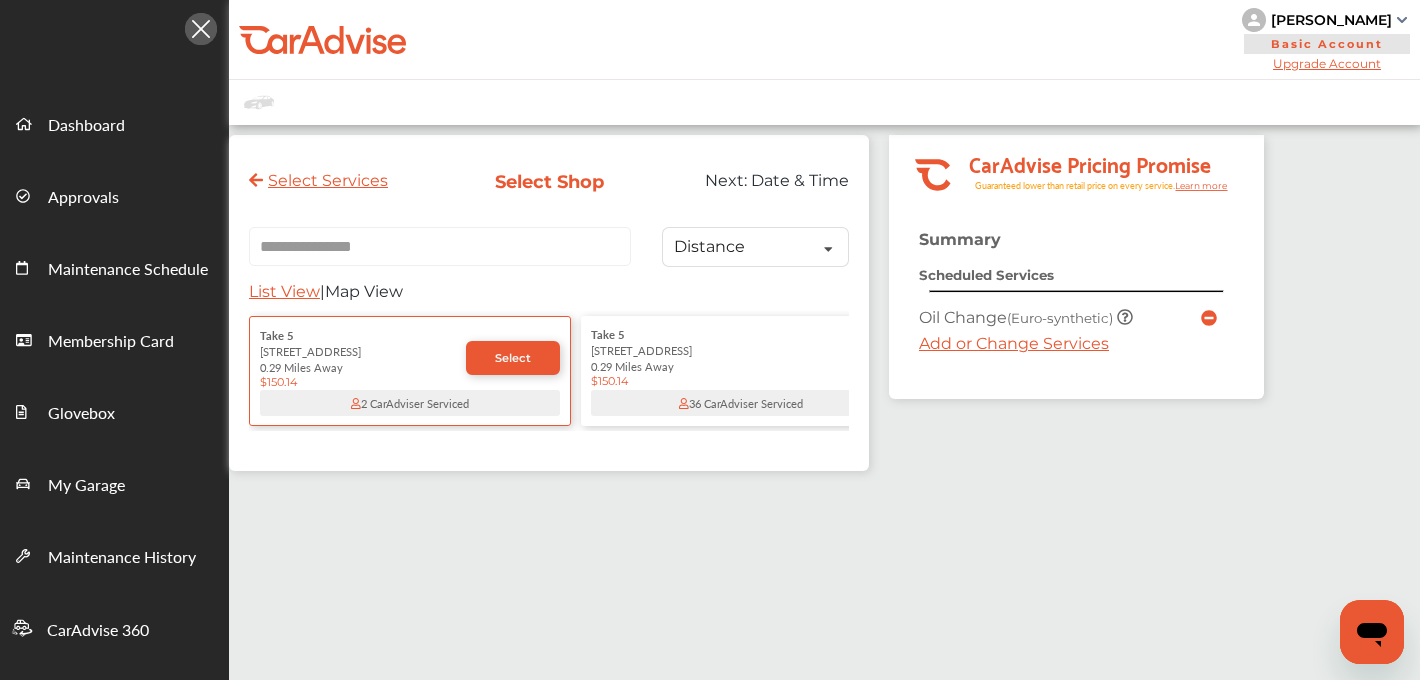 click on "List View" at bounding box center (284, 291) 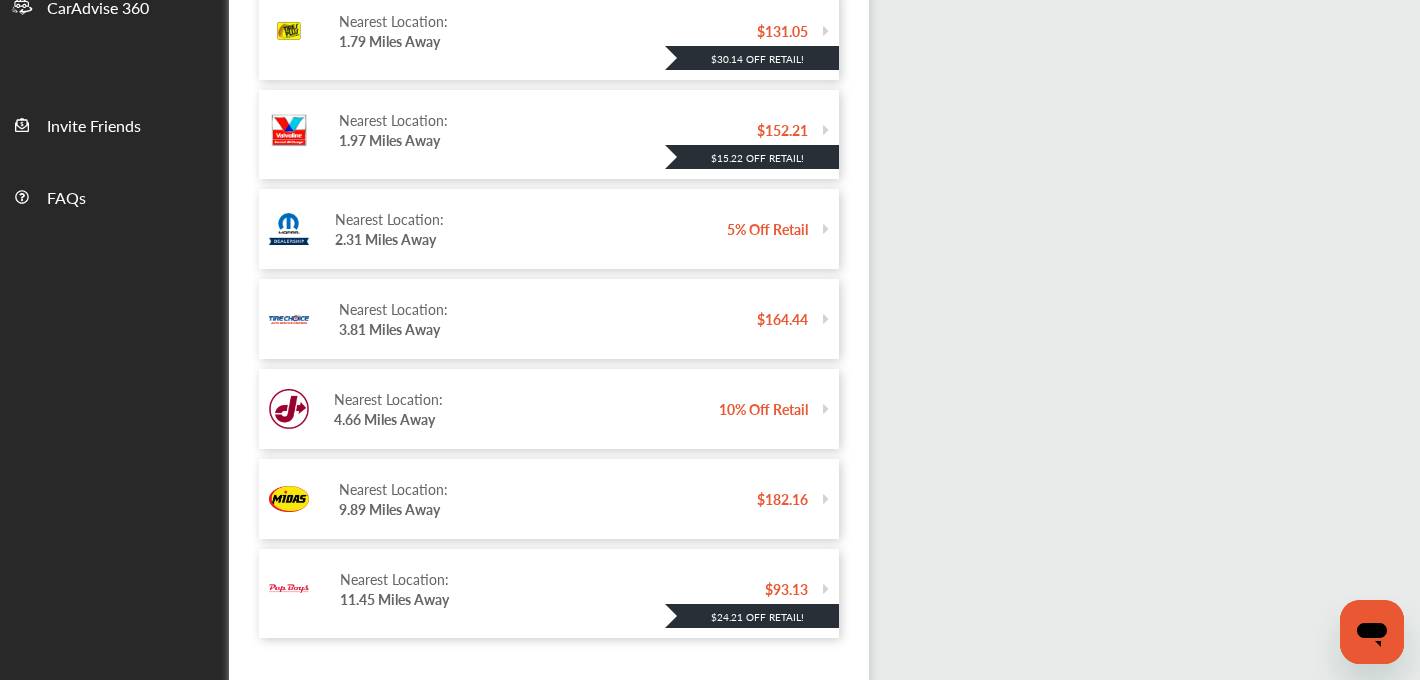 scroll, scrollTop: 652, scrollLeft: 0, axis: vertical 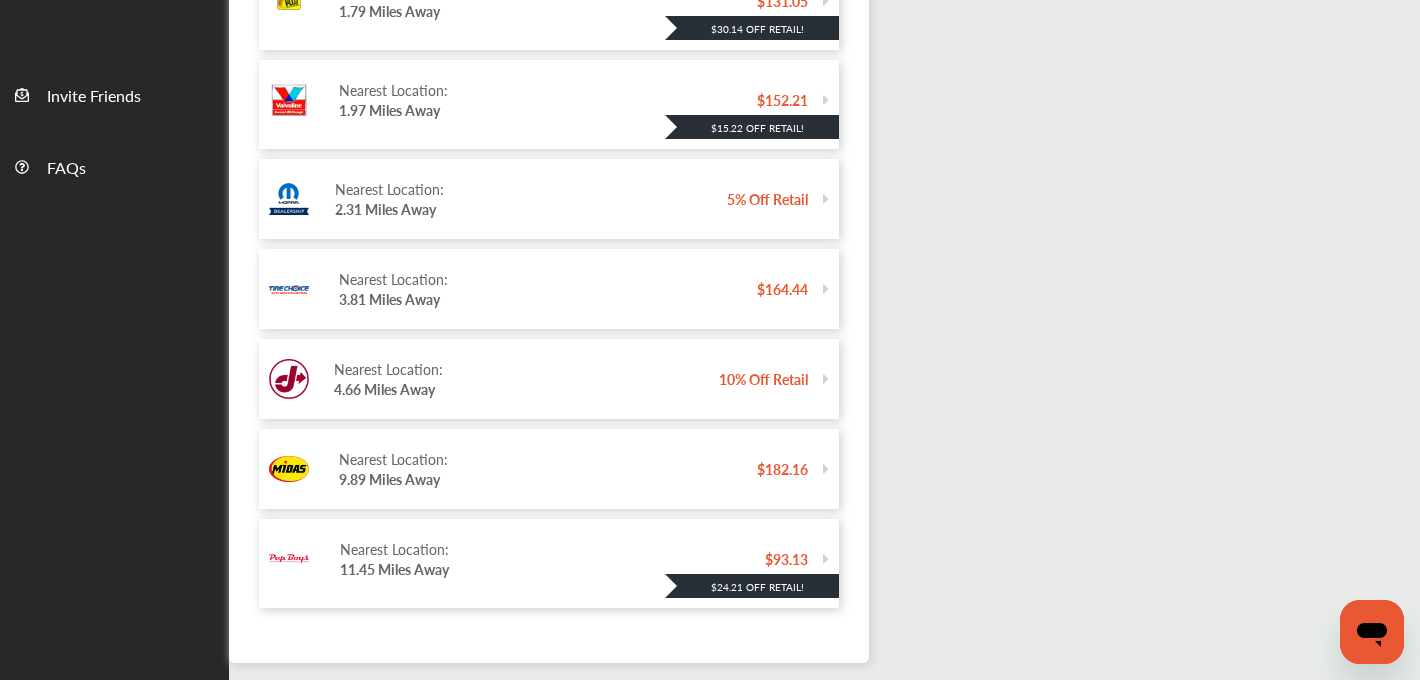 click on "Nearest Location: 11.45 Miles Away" at bounding box center [552, 559] 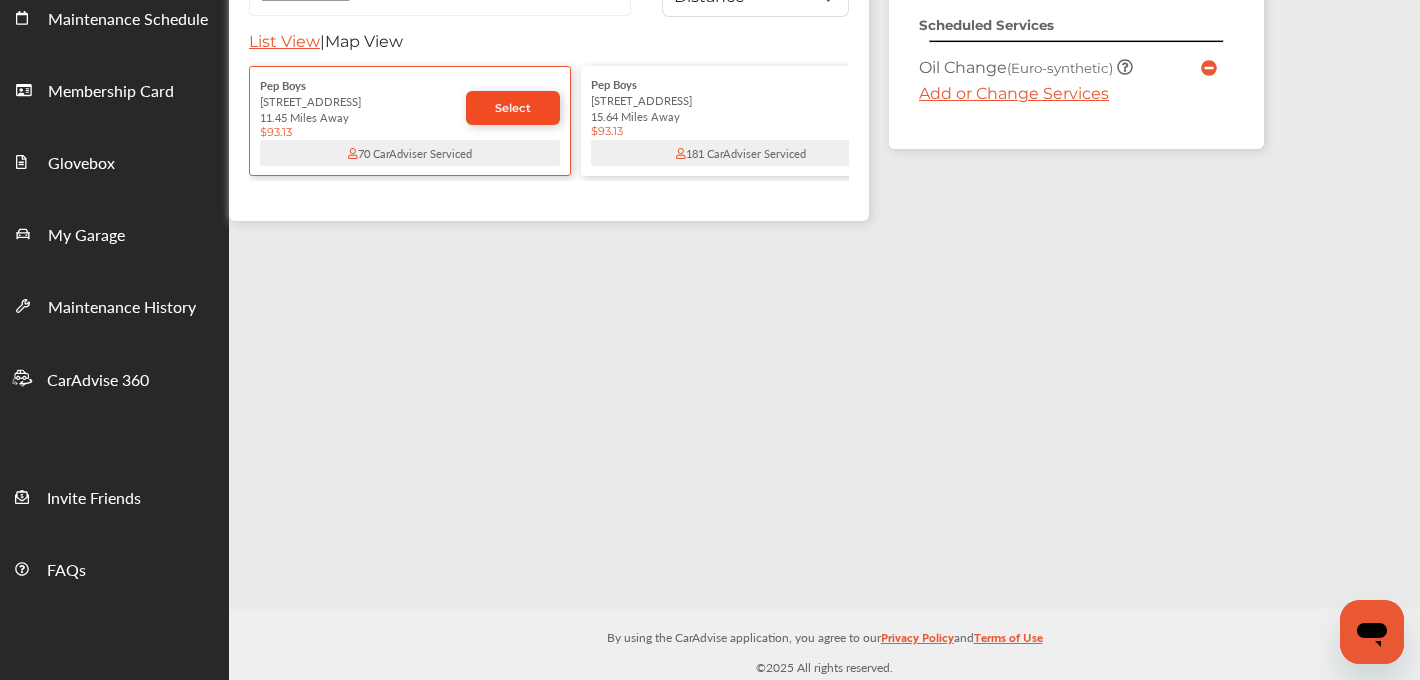 click on "Select" at bounding box center [513, 108] 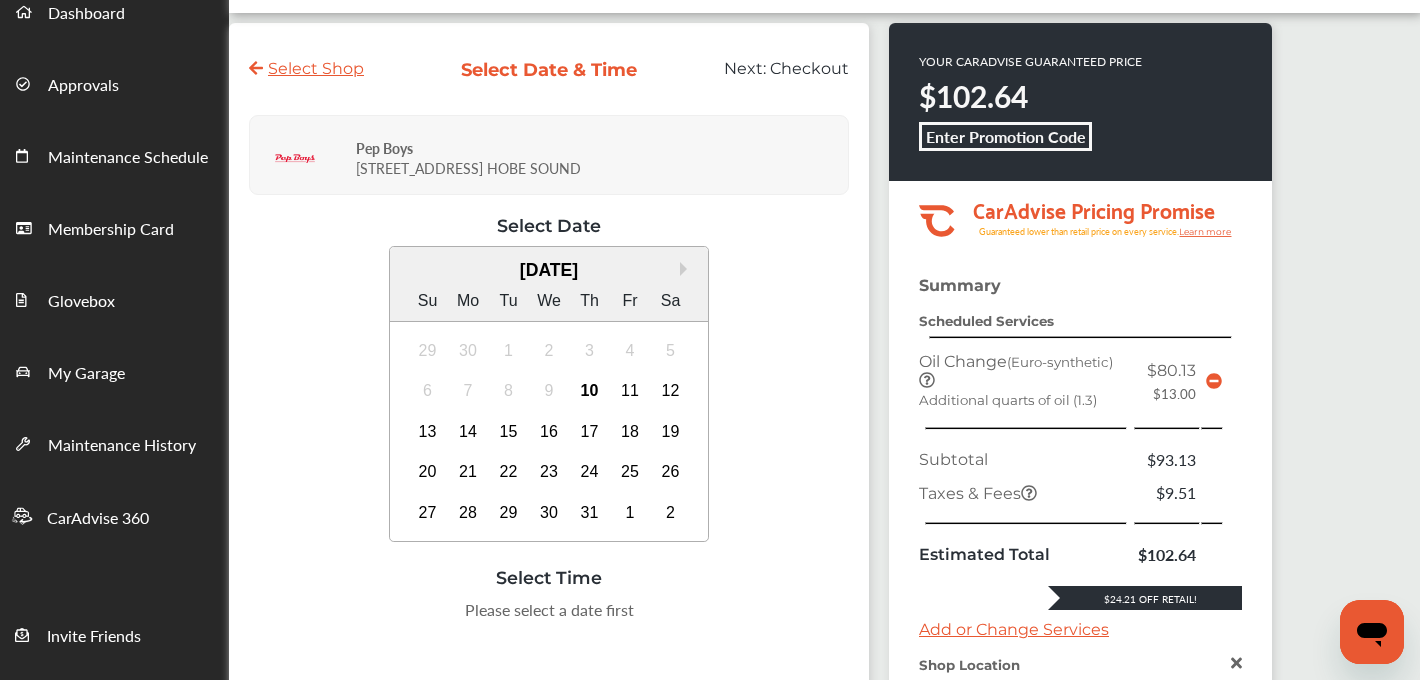 scroll, scrollTop: 89, scrollLeft: 0, axis: vertical 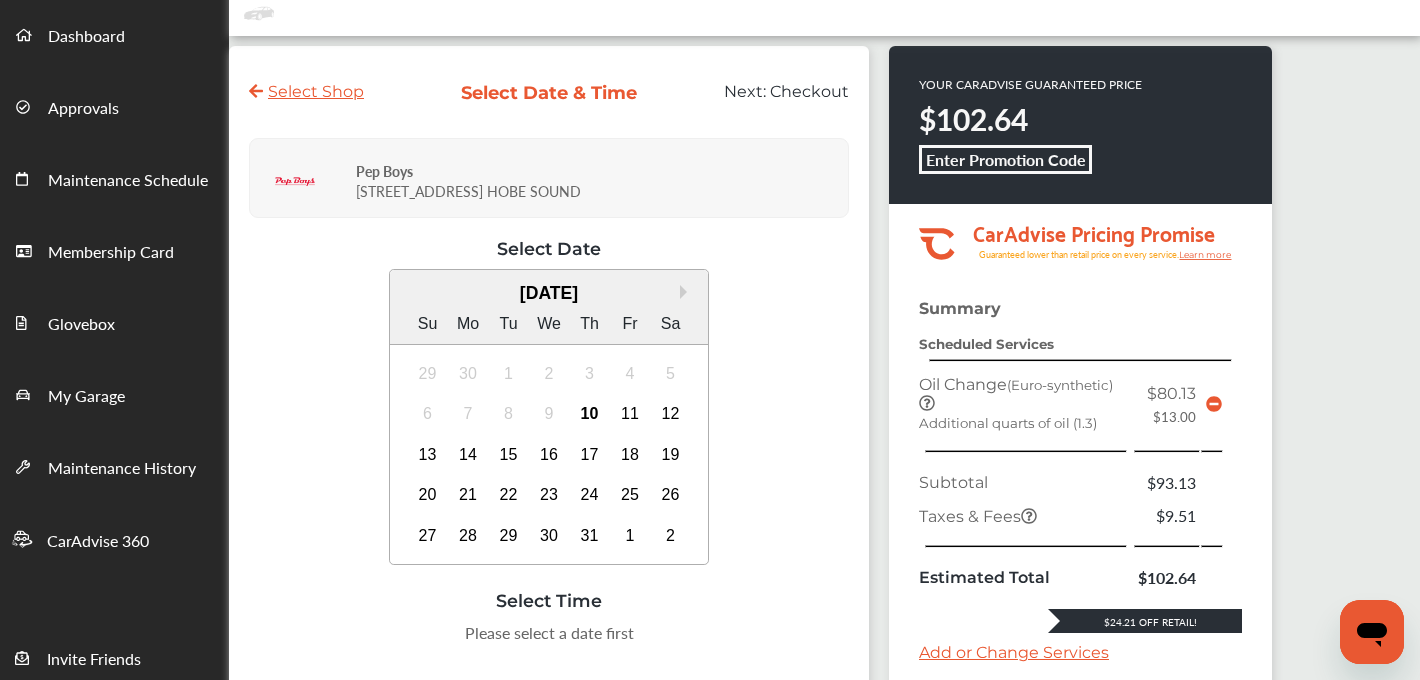 click on "Select Shop" at bounding box center (306, 91) 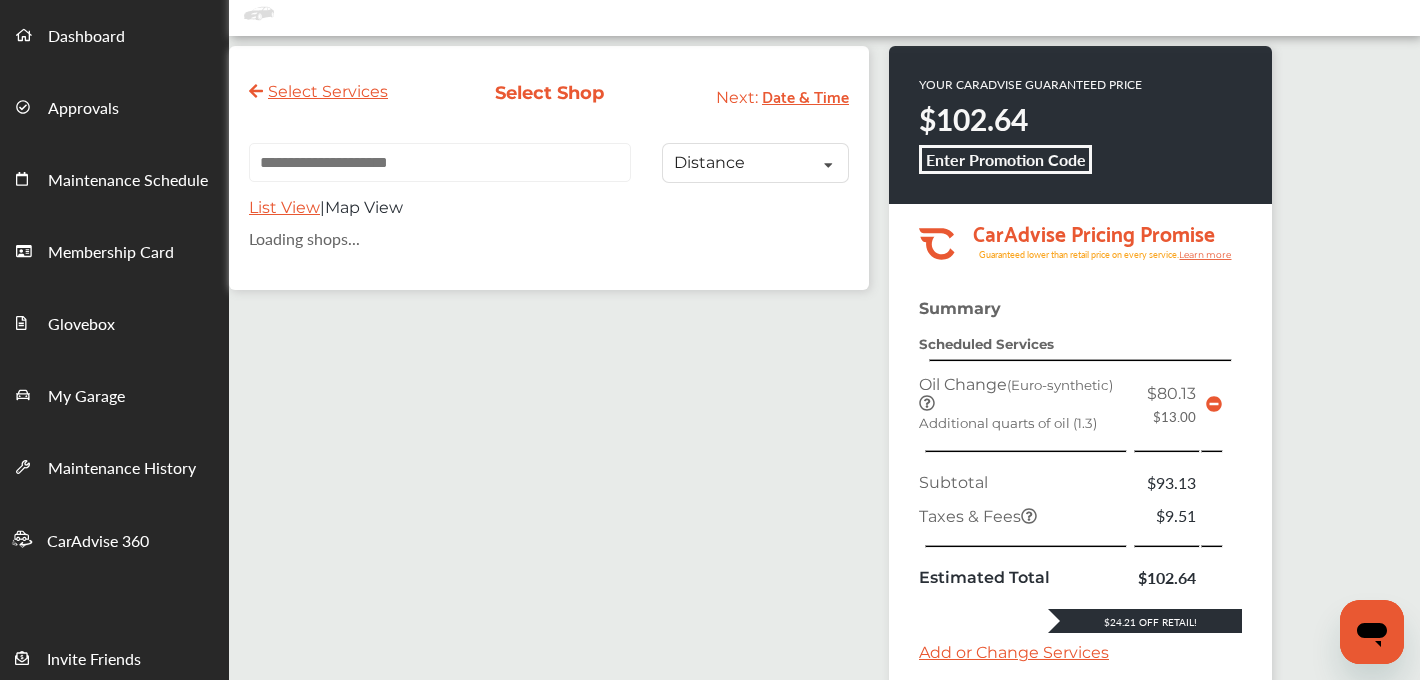 scroll, scrollTop: 0, scrollLeft: 0, axis: both 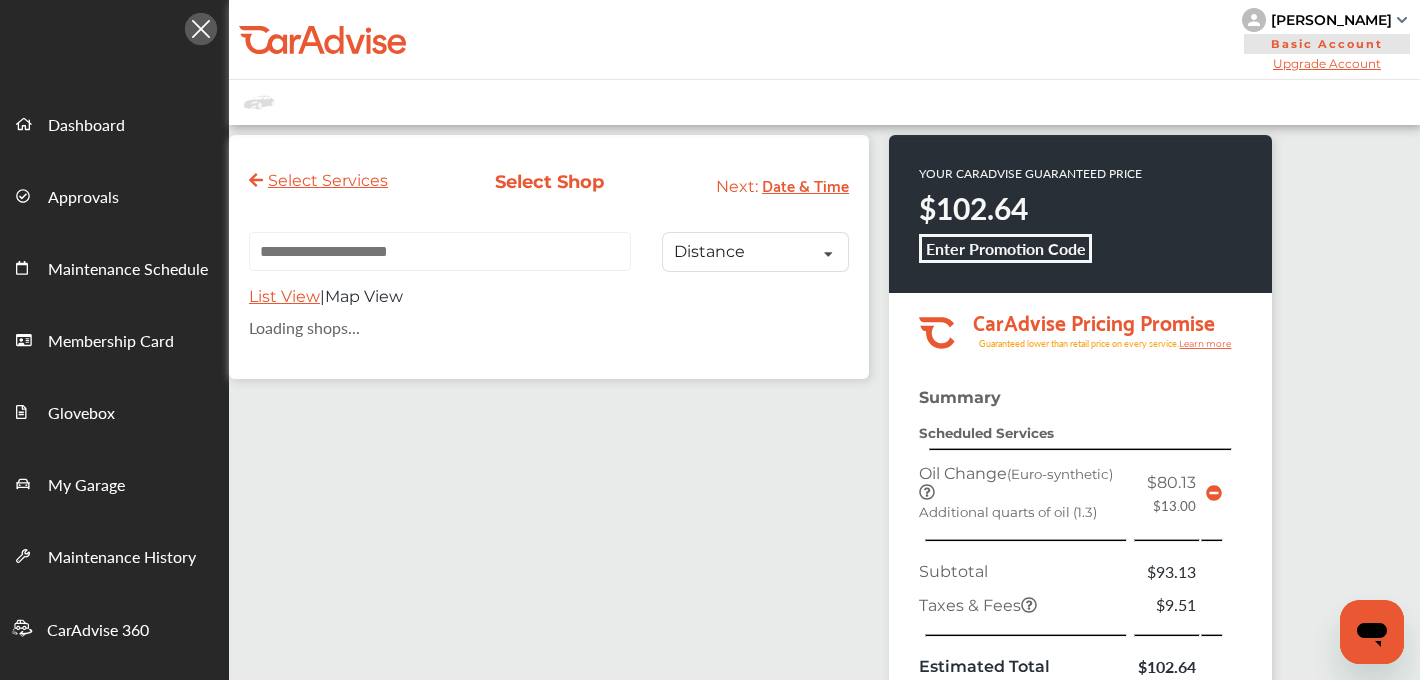 click at bounding box center (440, 251) 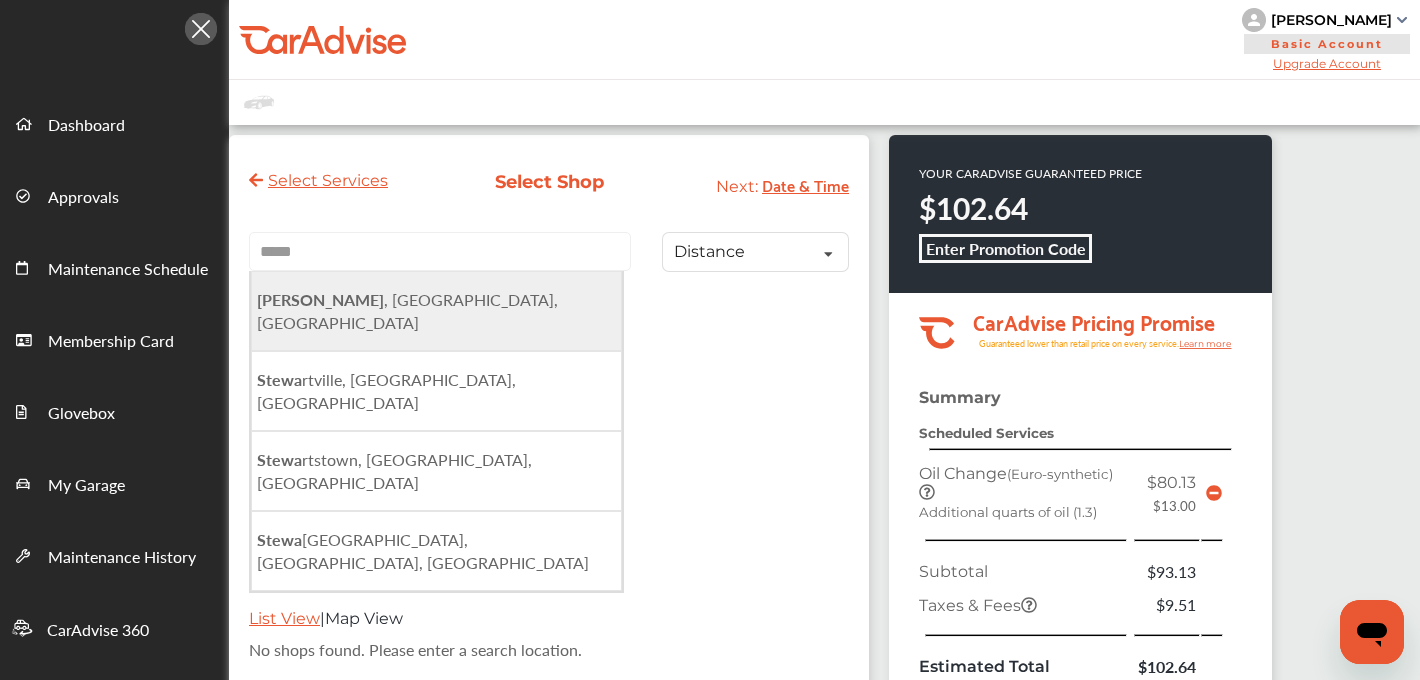click on "[PERSON_NAME] , [GEOGRAPHIC_DATA], [GEOGRAPHIC_DATA]" at bounding box center [407, 311] 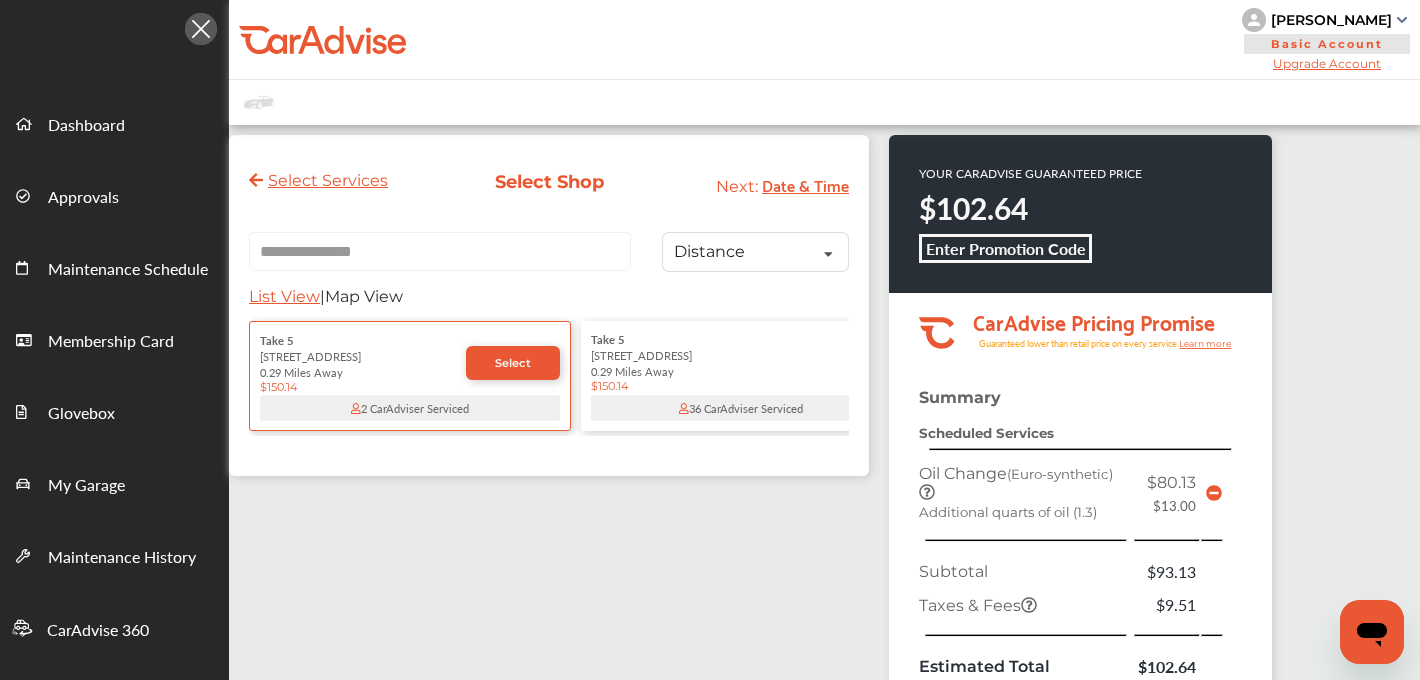 click on "List View" at bounding box center (284, 296) 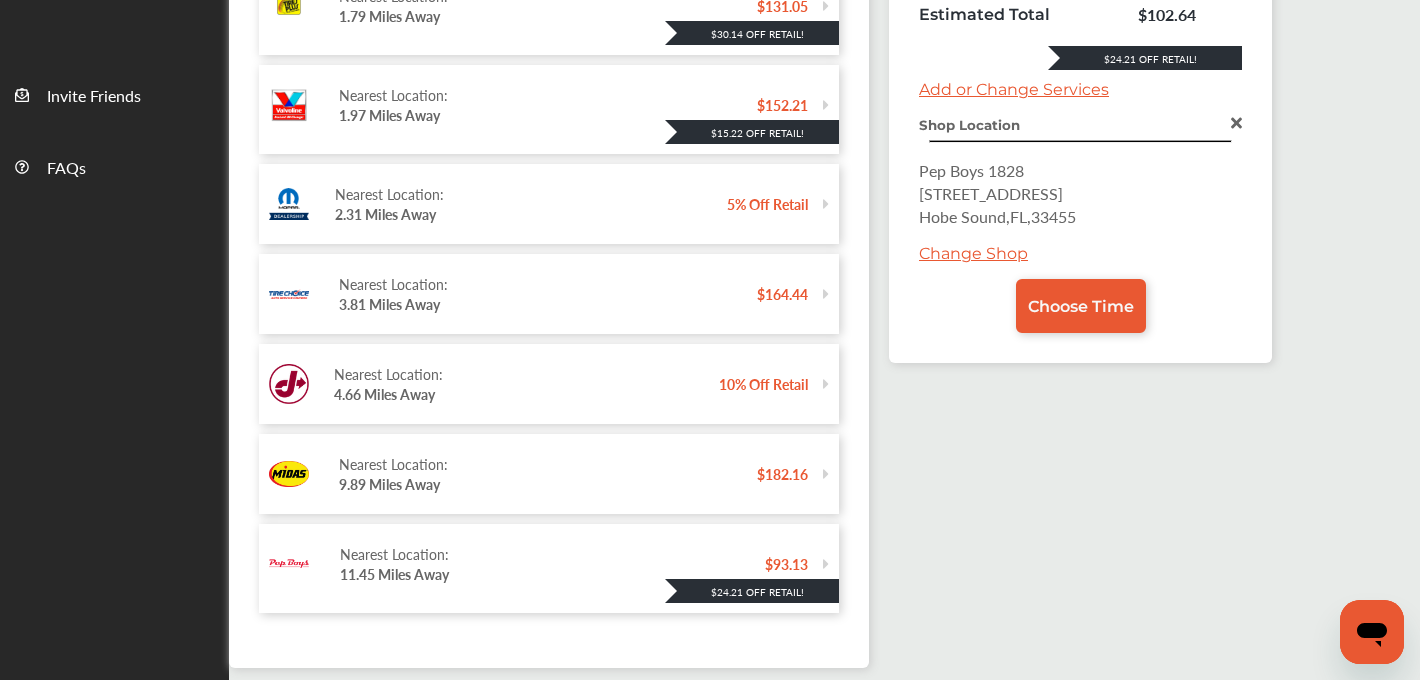 scroll, scrollTop: 649, scrollLeft: 0, axis: vertical 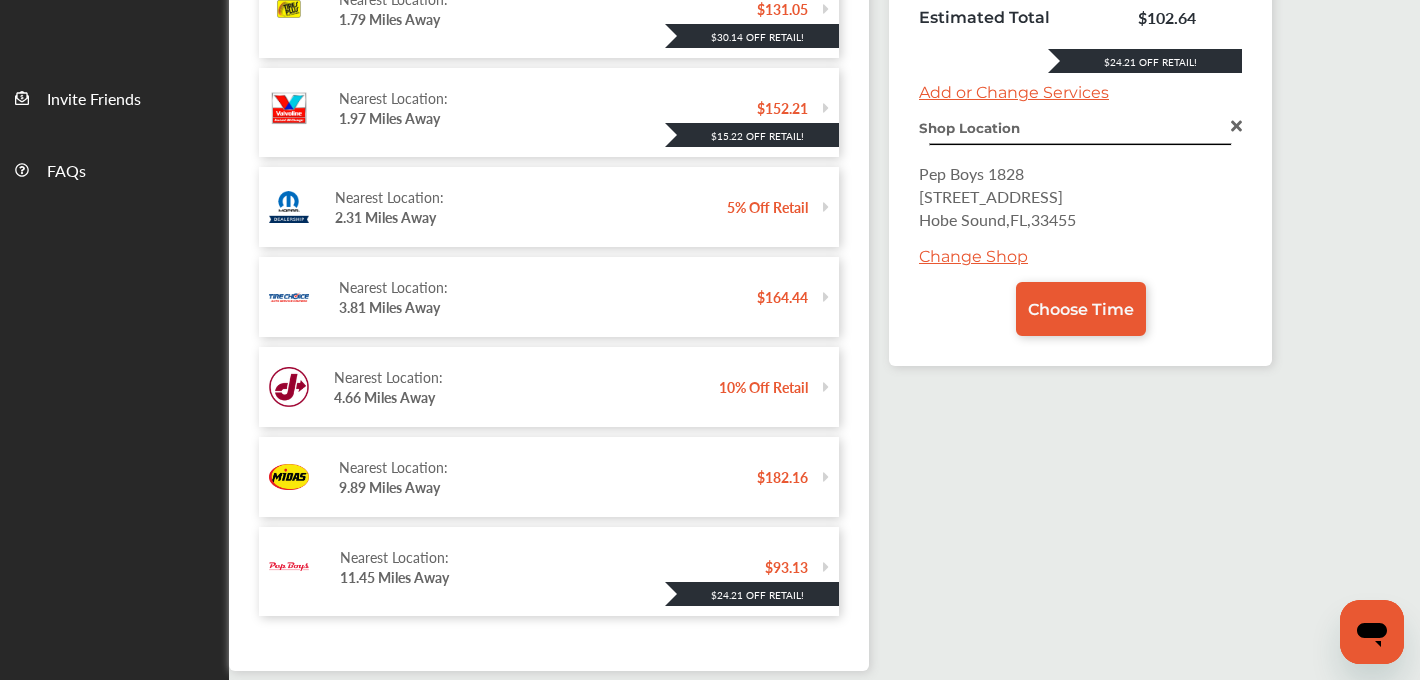 click on "Nearest Location:" at bounding box center [548, 287] 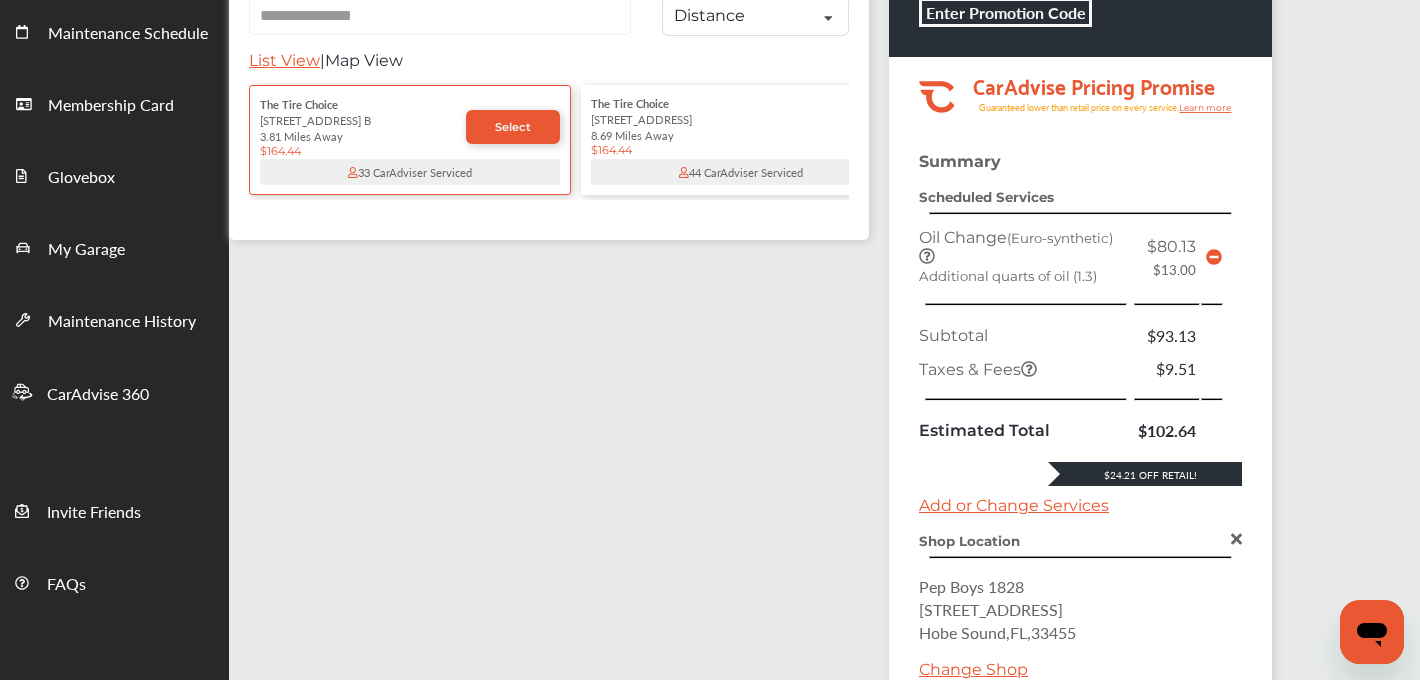scroll, scrollTop: 0, scrollLeft: 0, axis: both 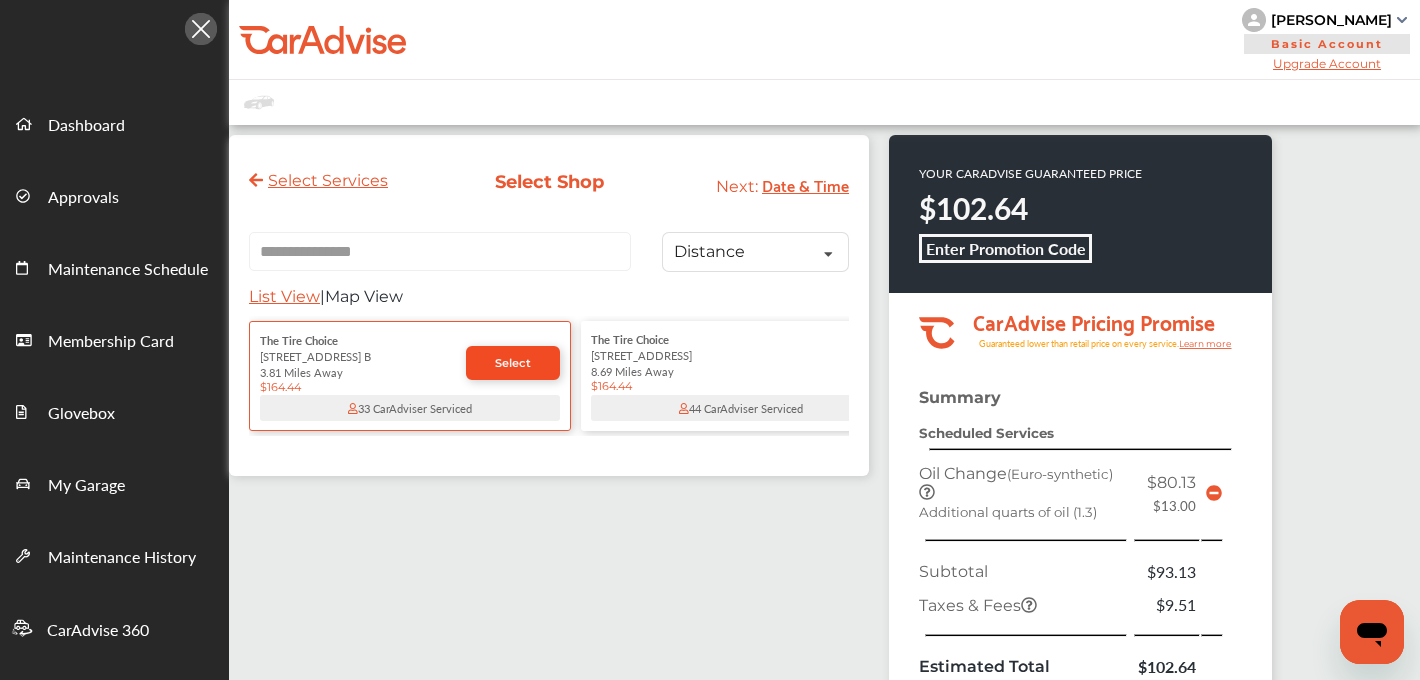 click on "Select" at bounding box center (513, 363) 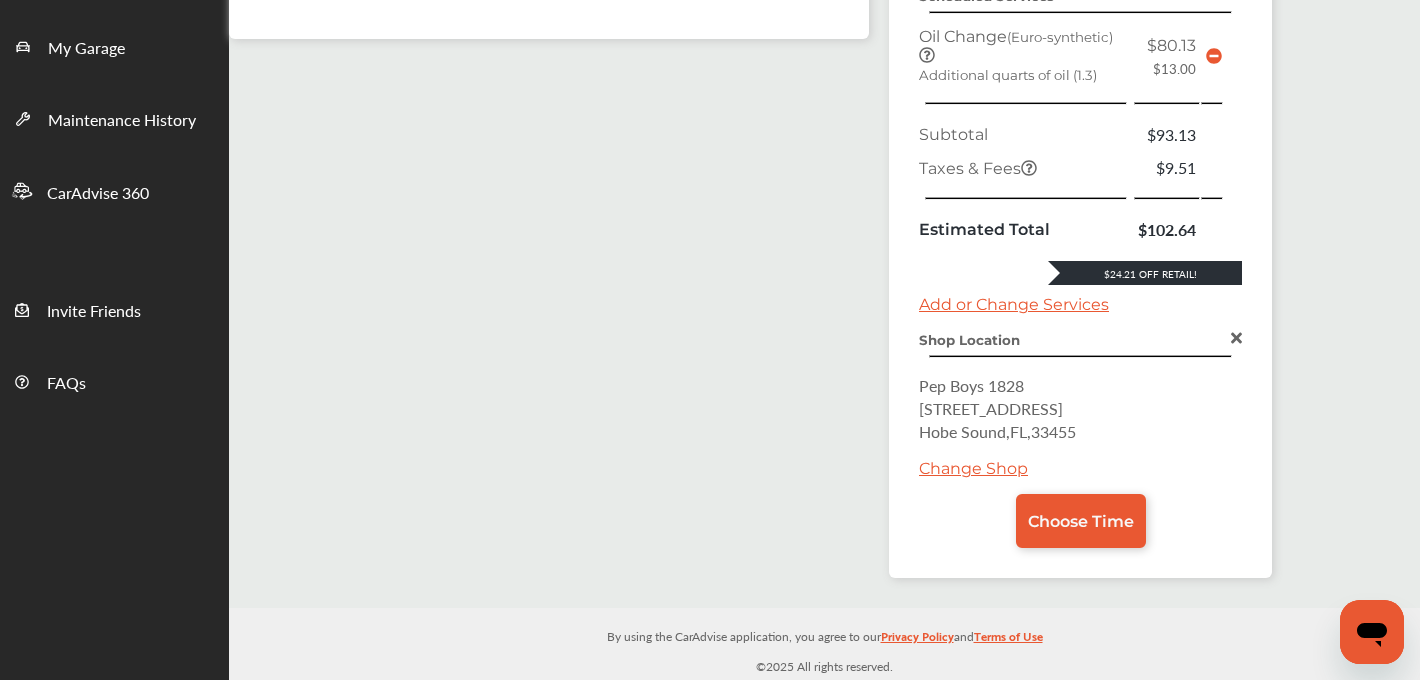 scroll, scrollTop: 344, scrollLeft: 0, axis: vertical 